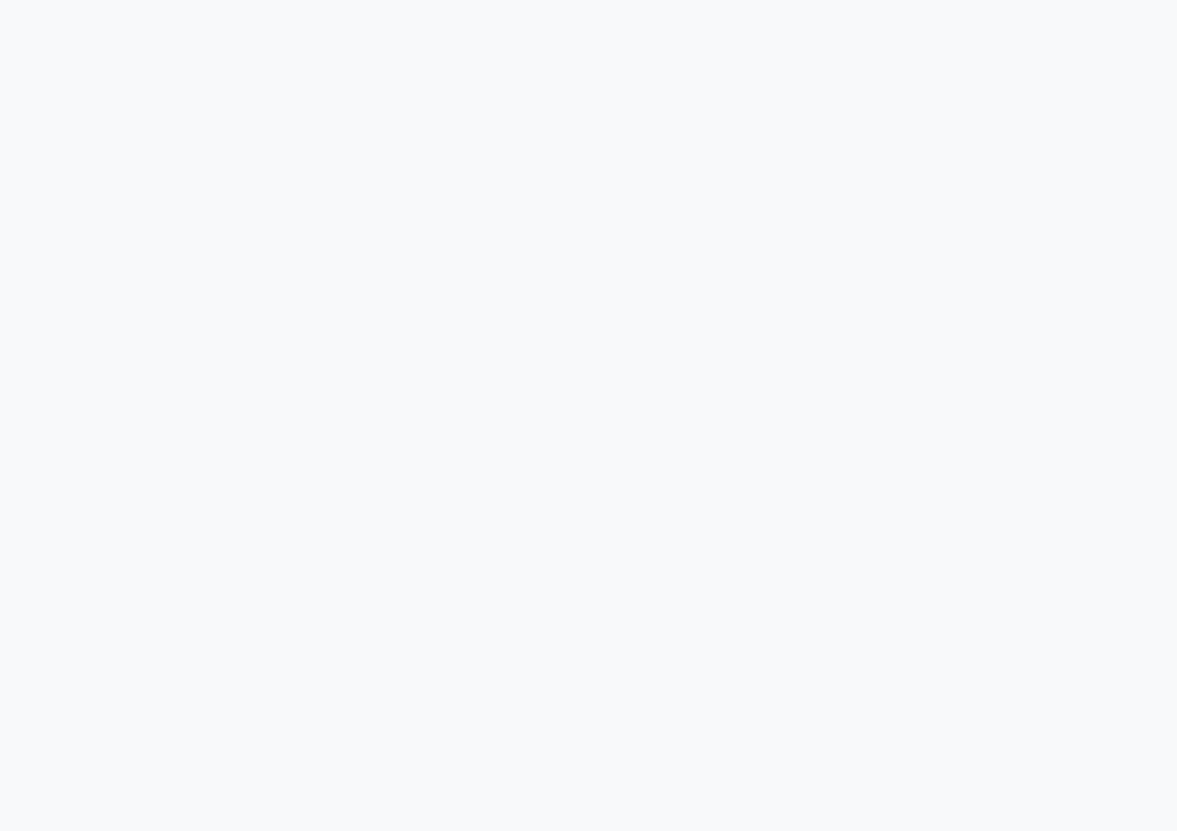 scroll, scrollTop: 0, scrollLeft: 0, axis: both 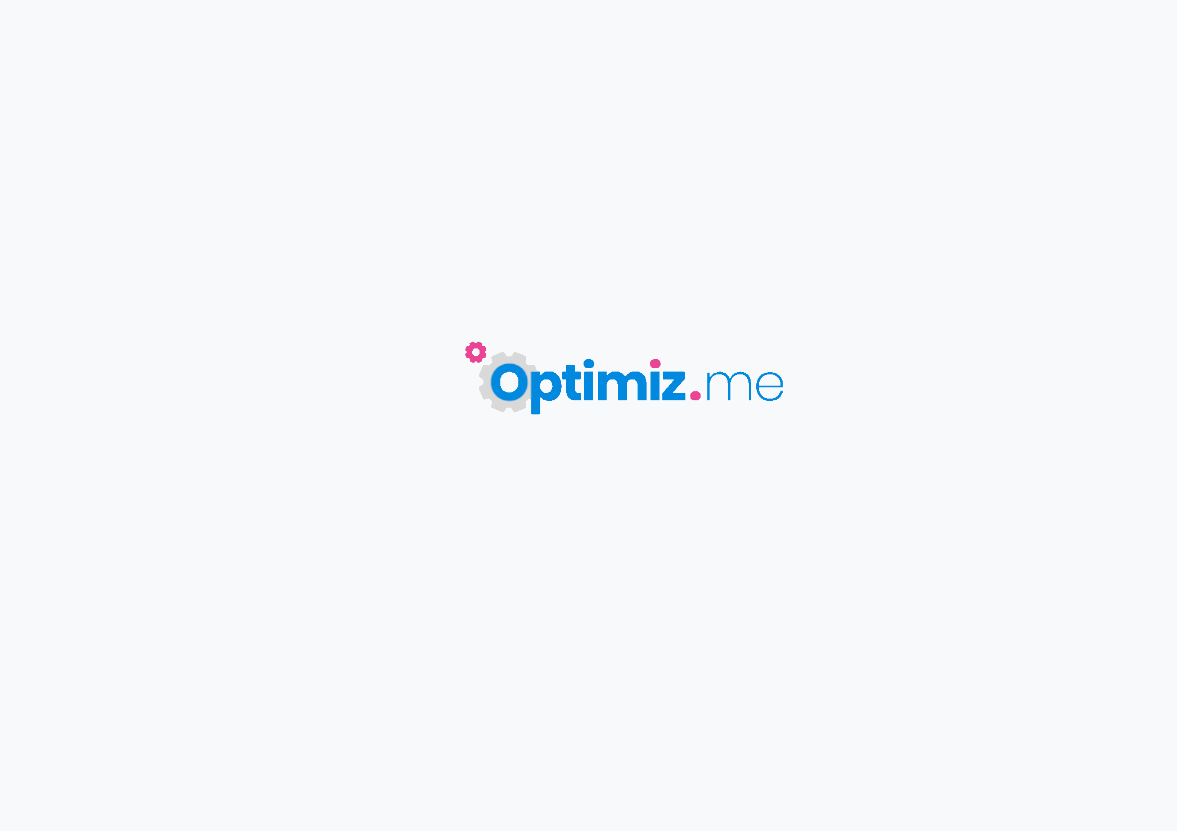 type on "Comment réserver en ligne" 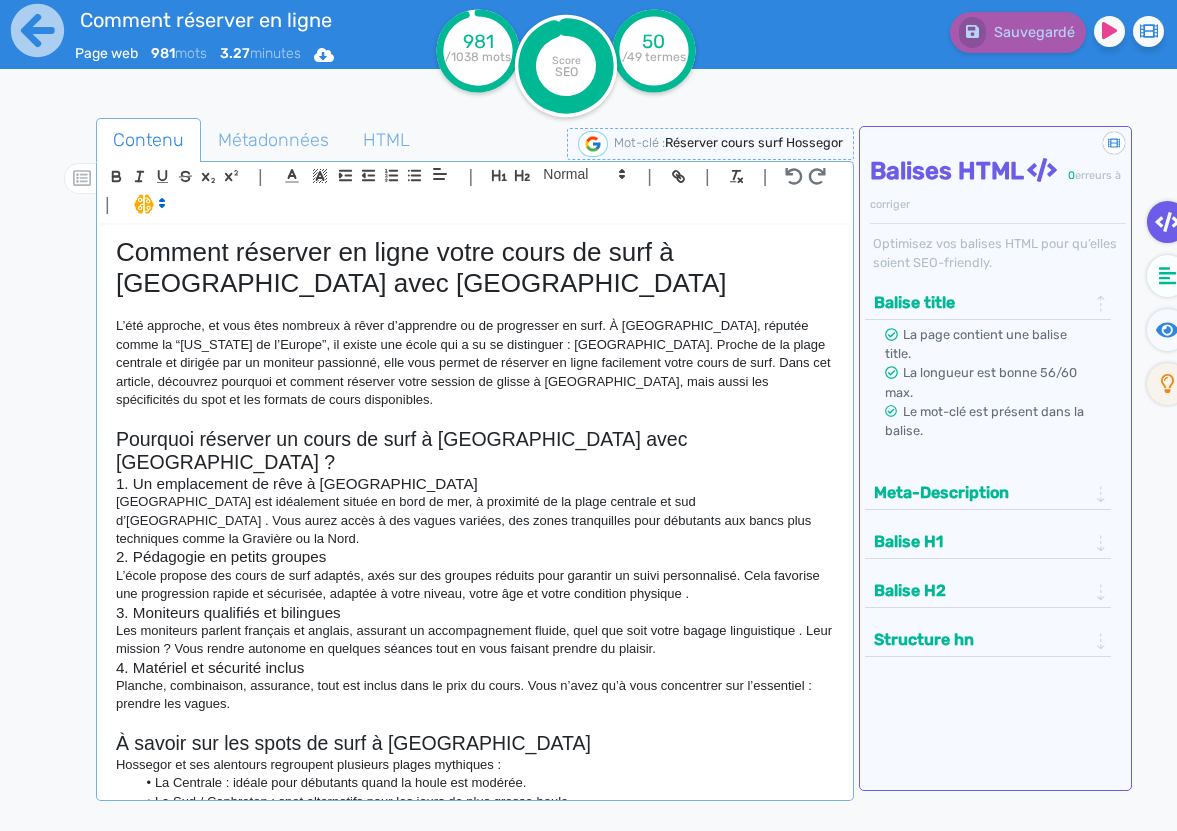 scroll, scrollTop: 337, scrollLeft: 0, axis: vertical 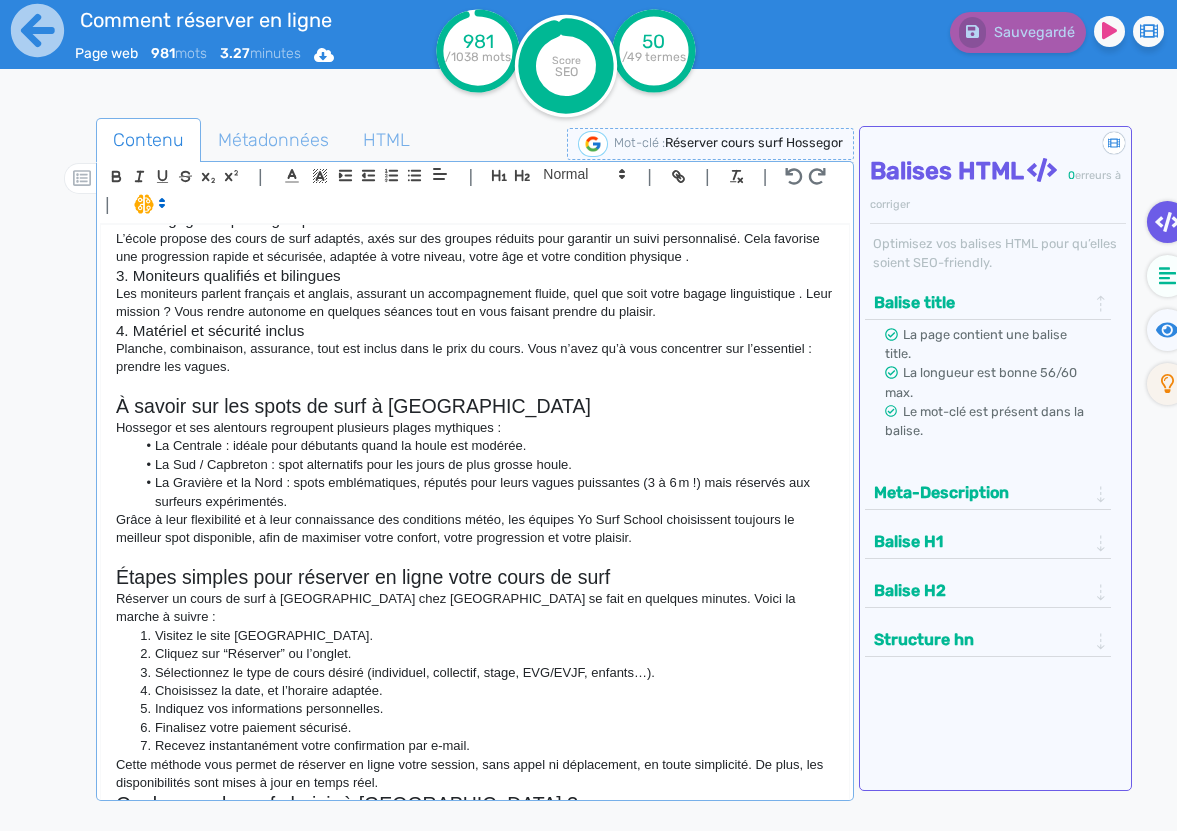 click on "Cliquez sur “Réserver” ou l’onglet." 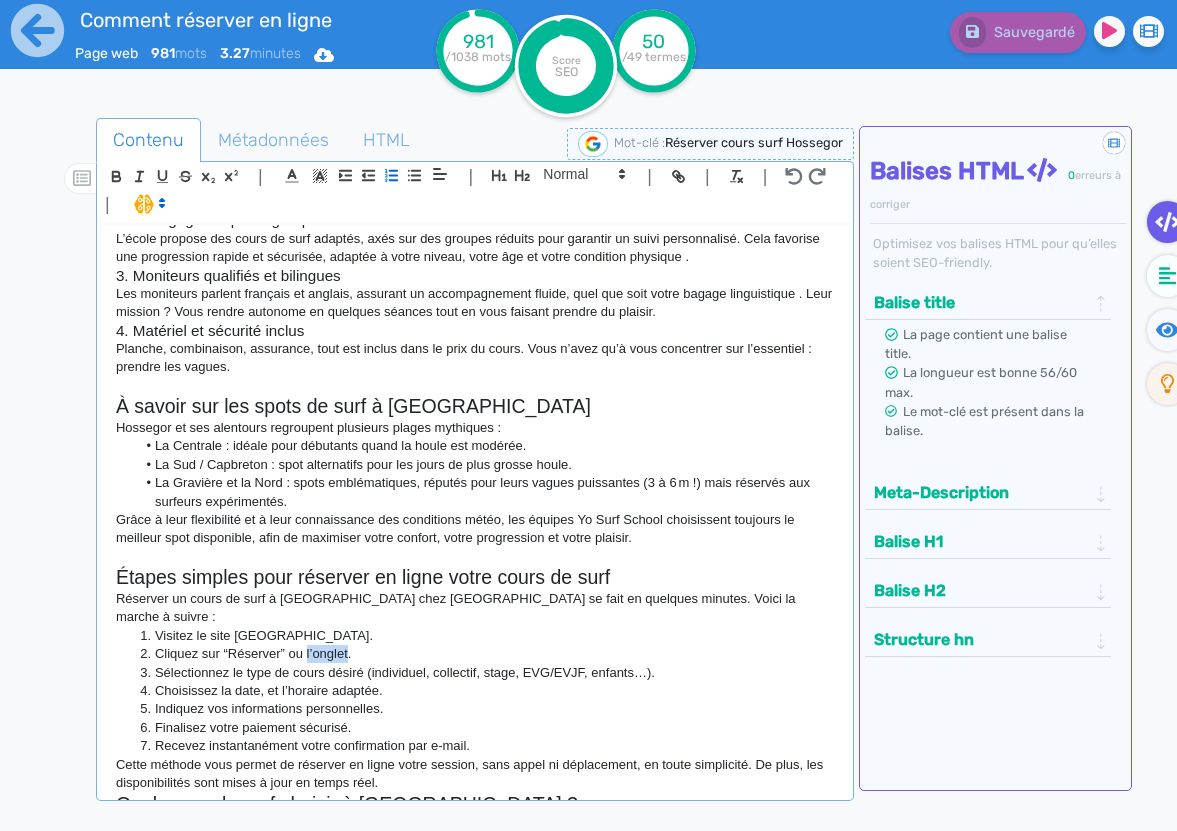 click on "Cliquez sur “Réserver” ou l’onglet." 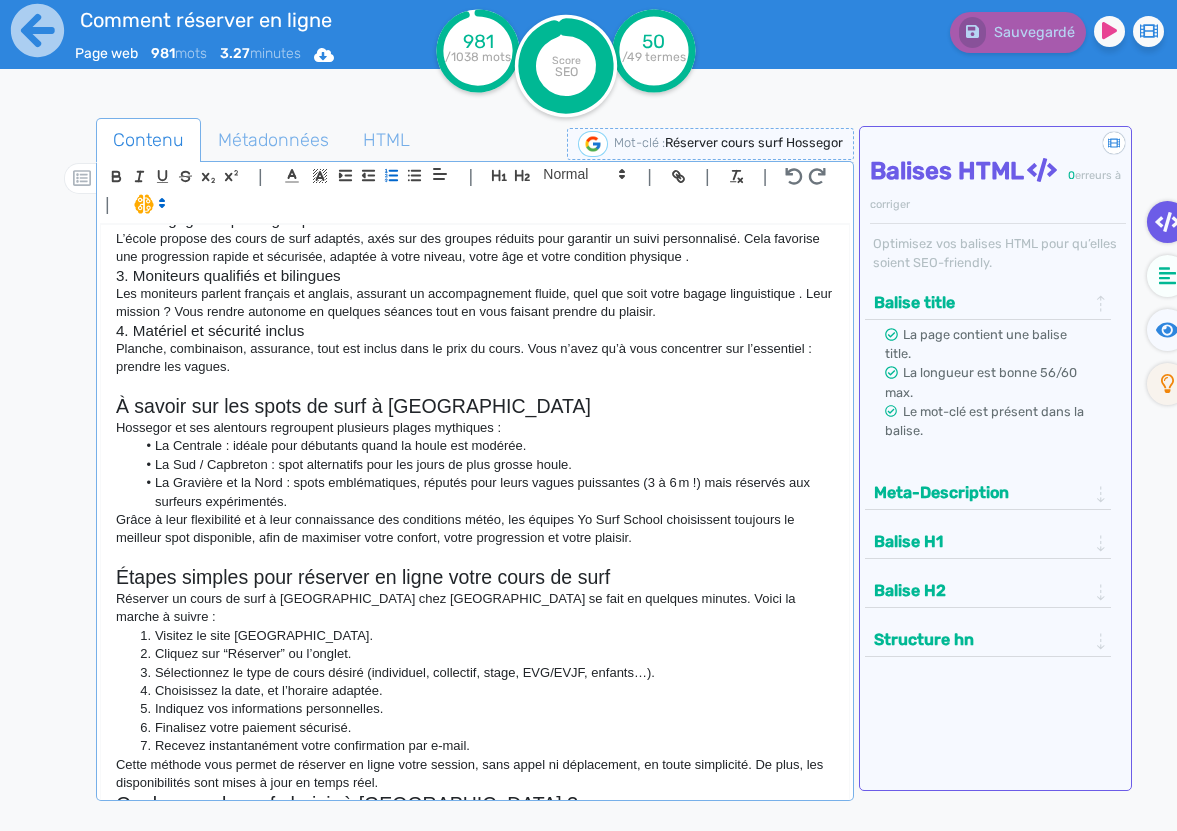 click on "Cliquez sur “Réserver” ou l’onglet." 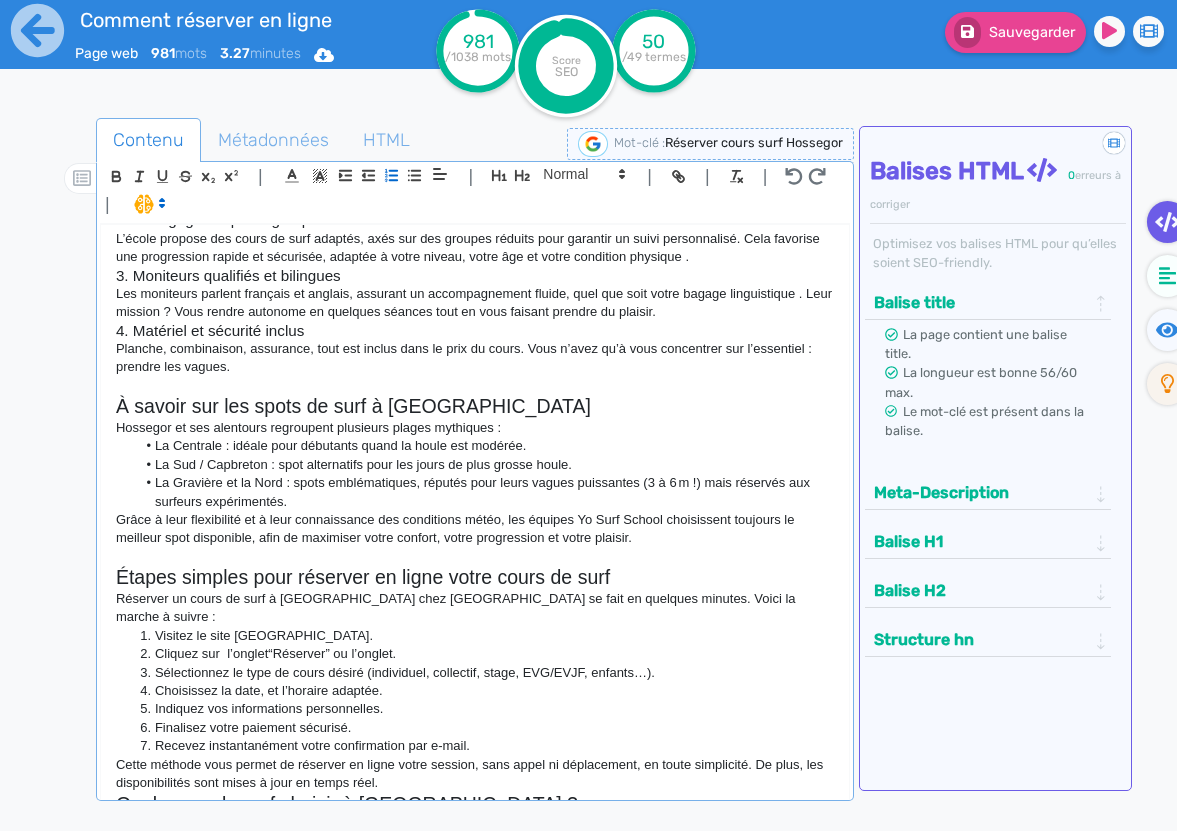 scroll, scrollTop: 0, scrollLeft: 0, axis: both 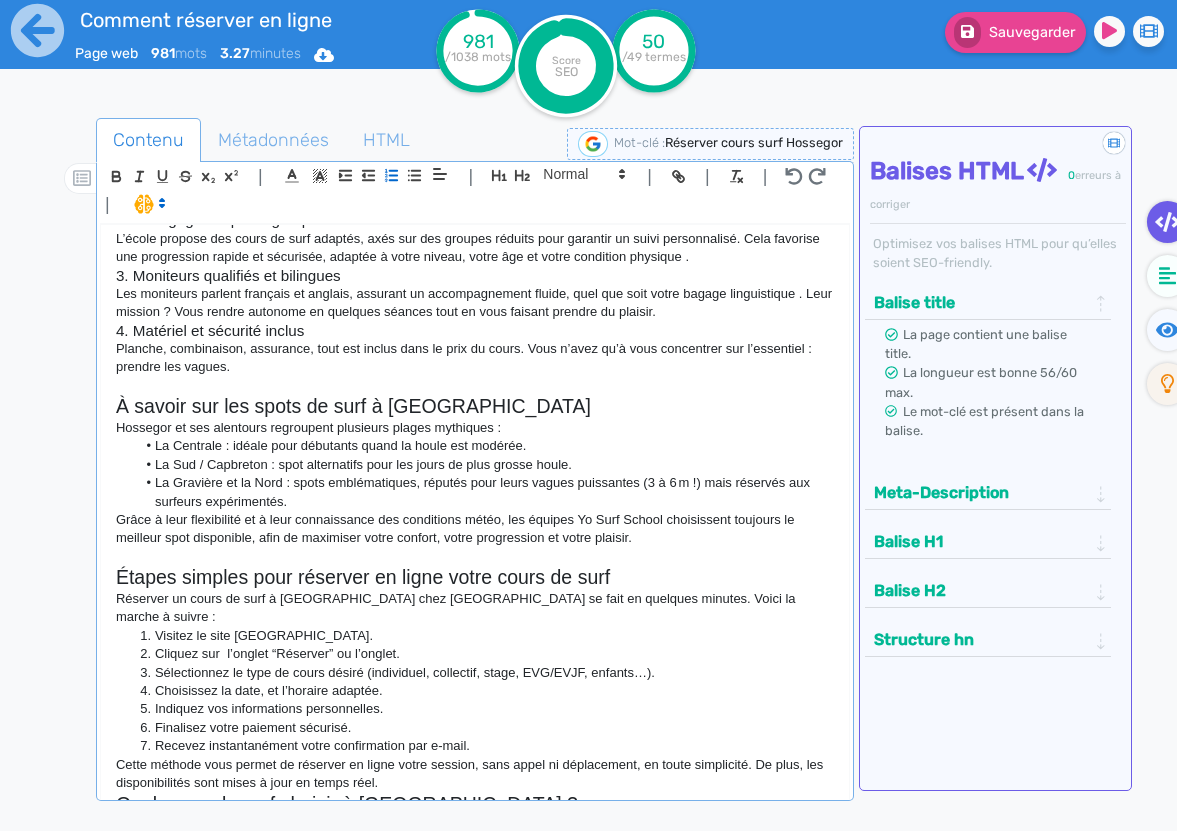 click on "Cliquez sur  l’onglet “Réserver” ou l’onglet." 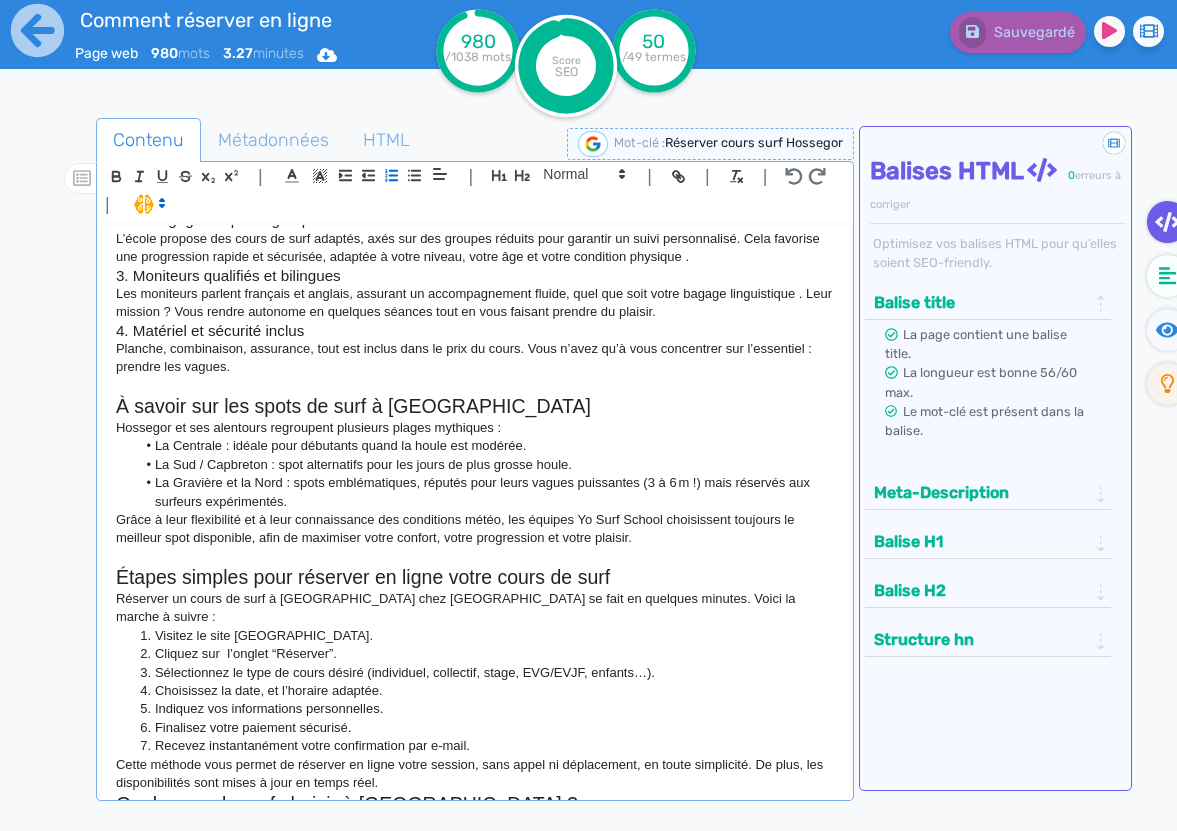 click on "Cliquez sur  l’onglet “Réserver”." 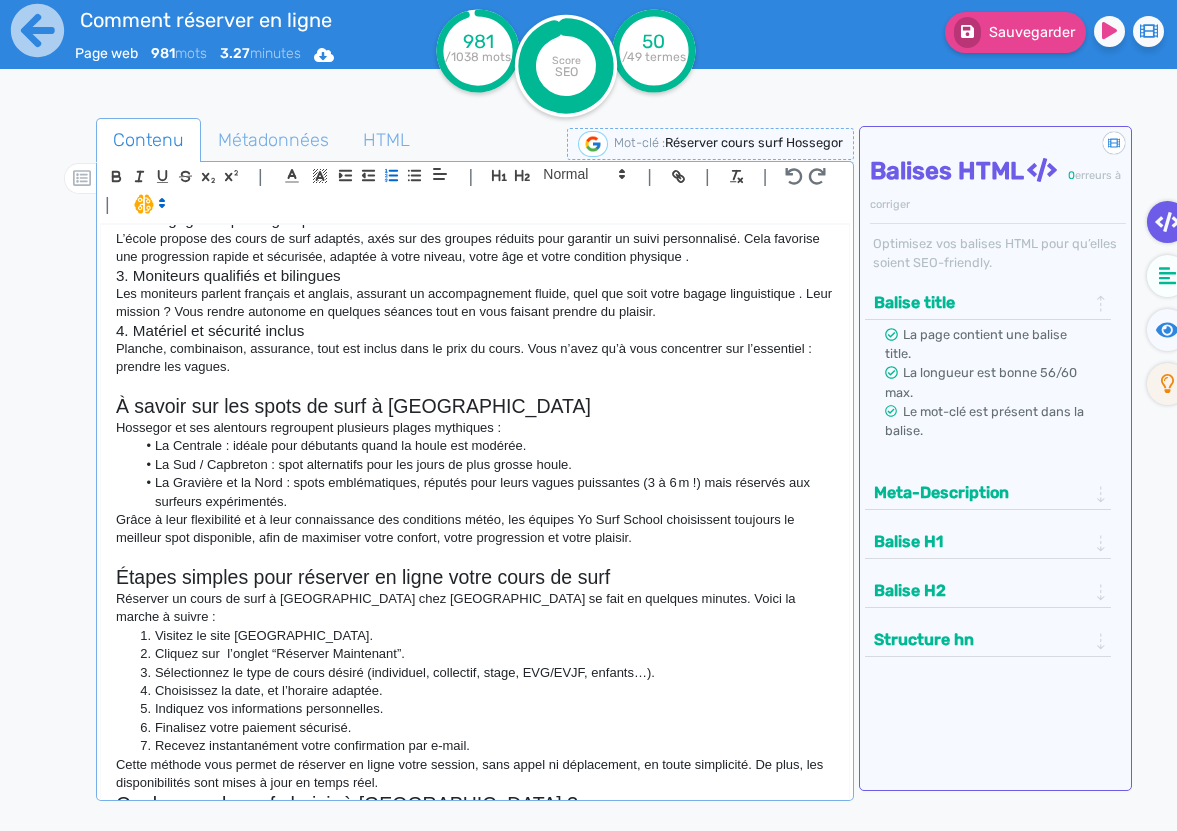 click on "Cliquez sur  l’onglet “Réserver Maintenant”." 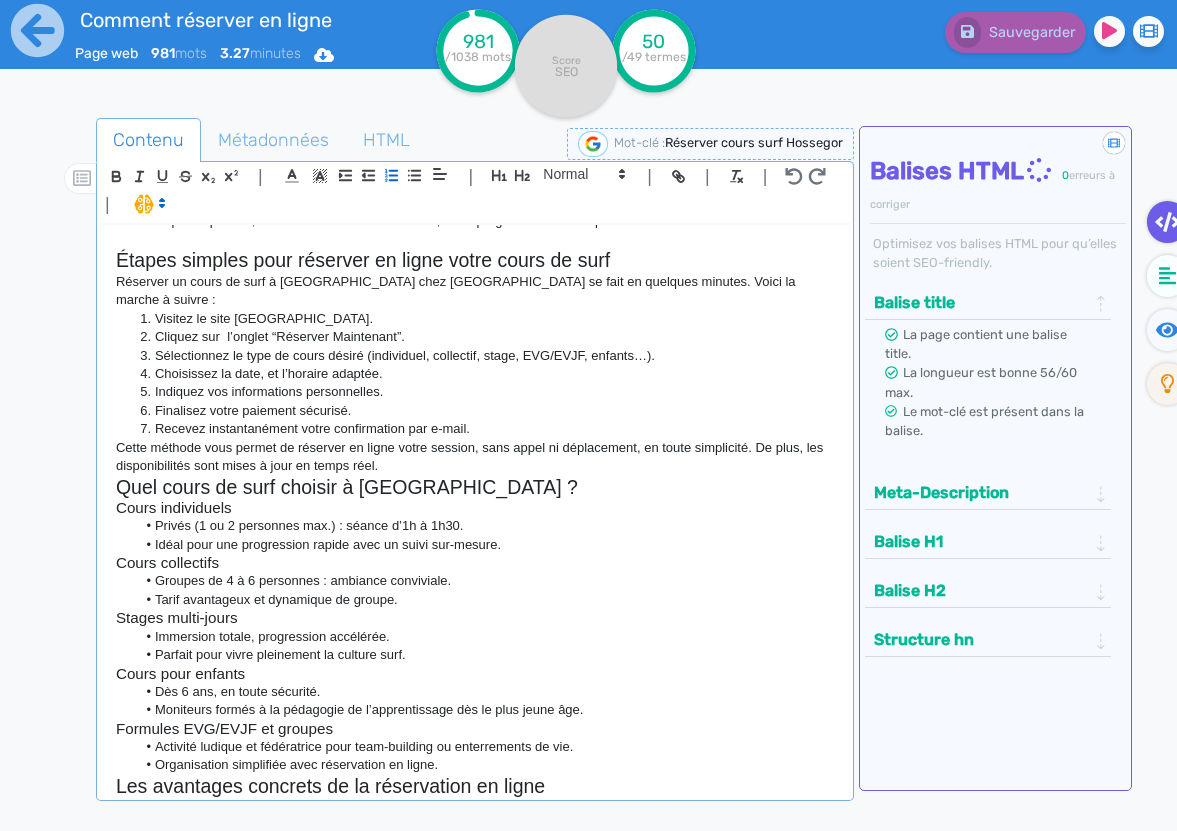 scroll, scrollTop: 760, scrollLeft: 0, axis: vertical 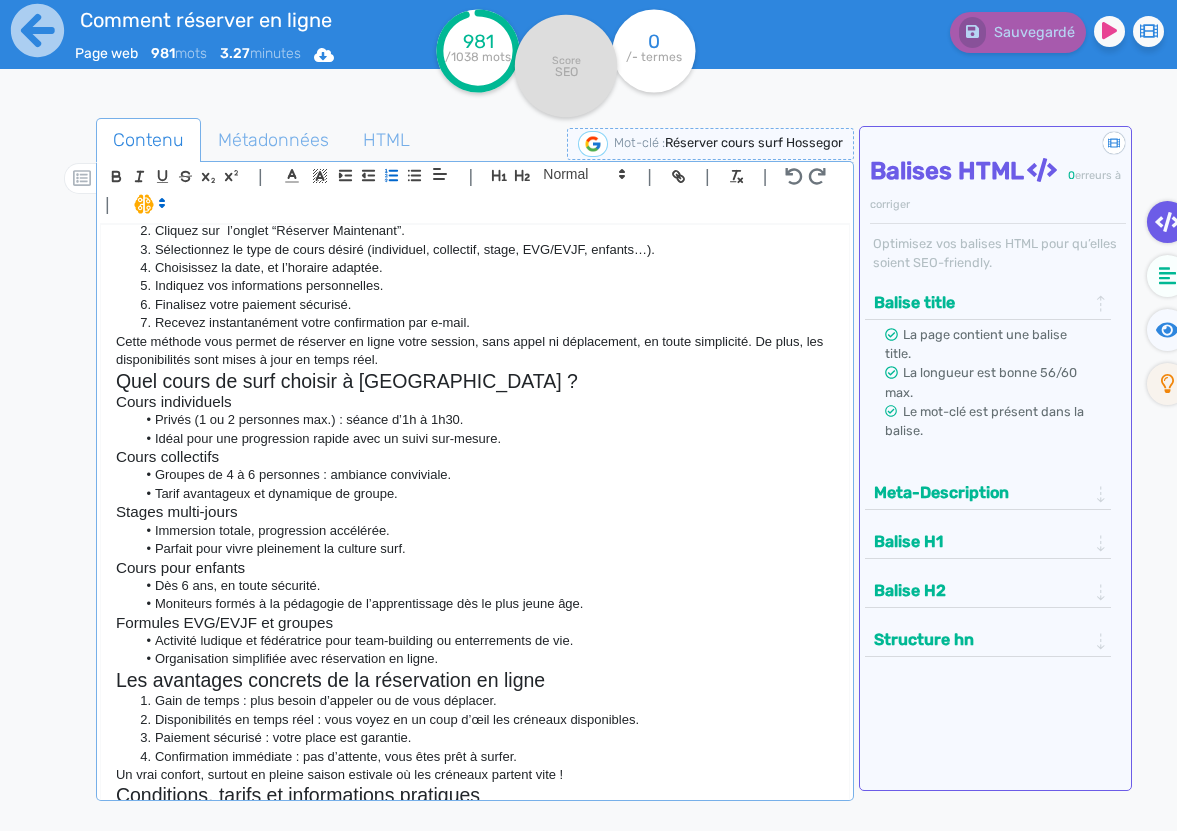 click on "Quel cours de surf choisir à [GEOGRAPHIC_DATA] ?" 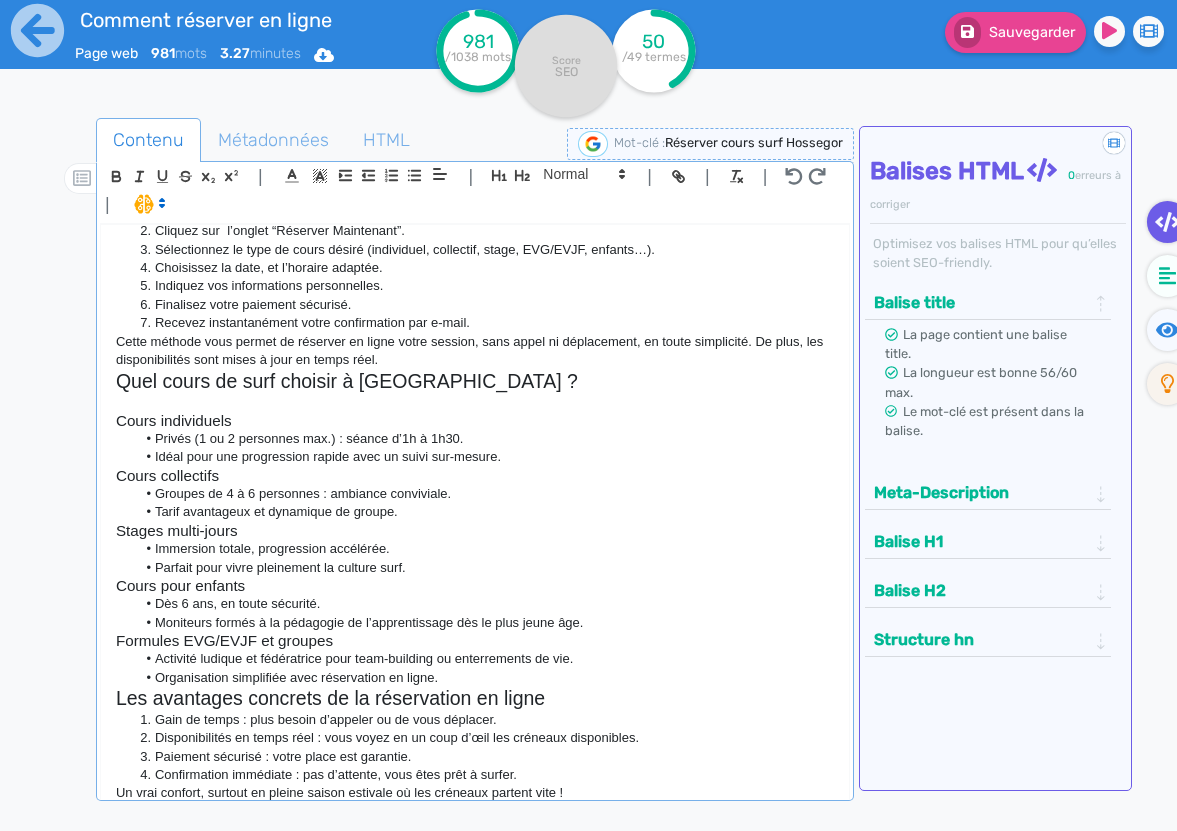 click on "Idéal pour une progression rapide avec un suivi sur-mesure." 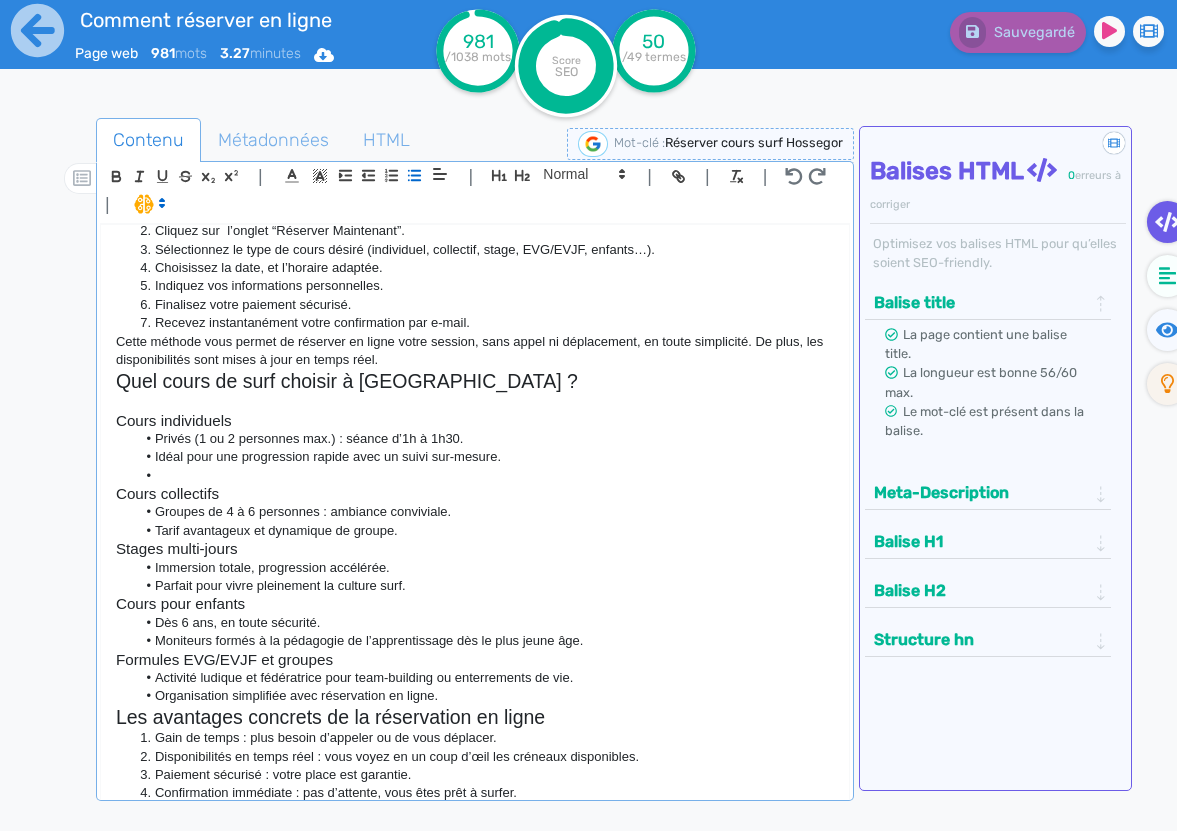 click on "Tarif avantageux et dynamique de groupe." 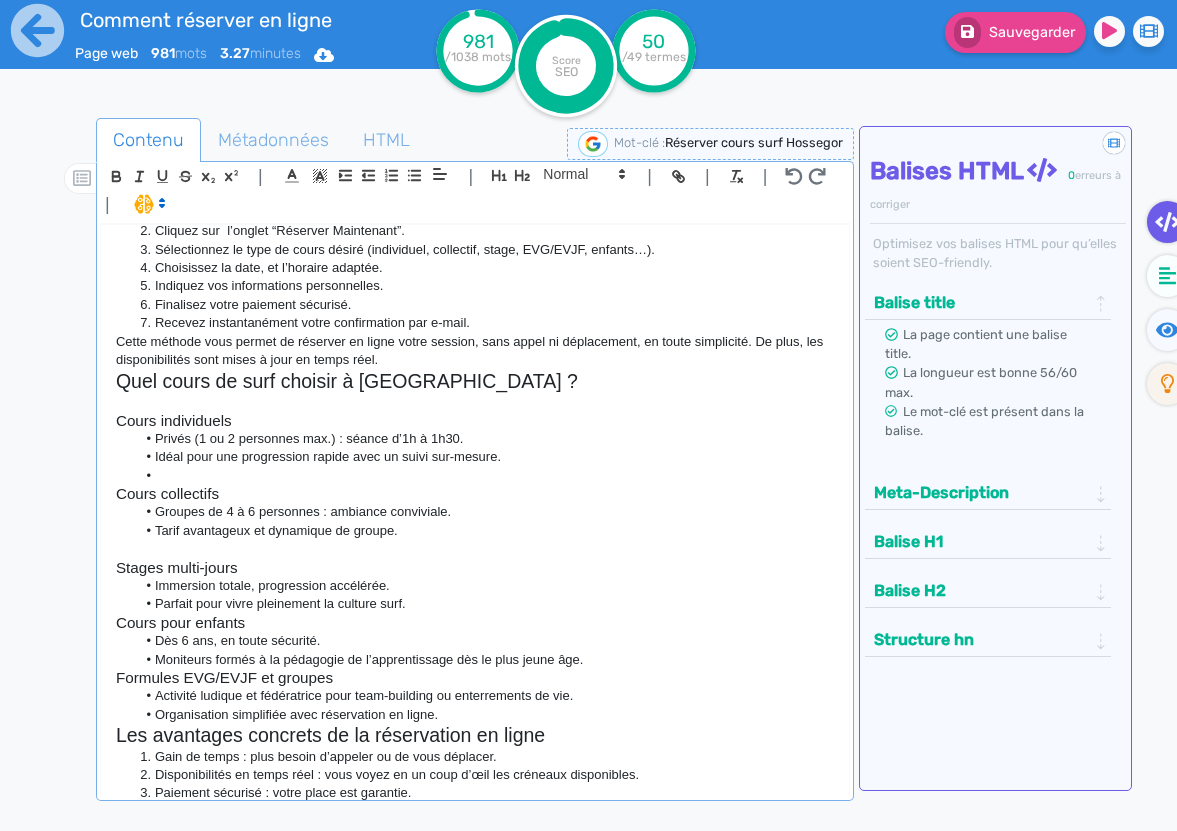 click 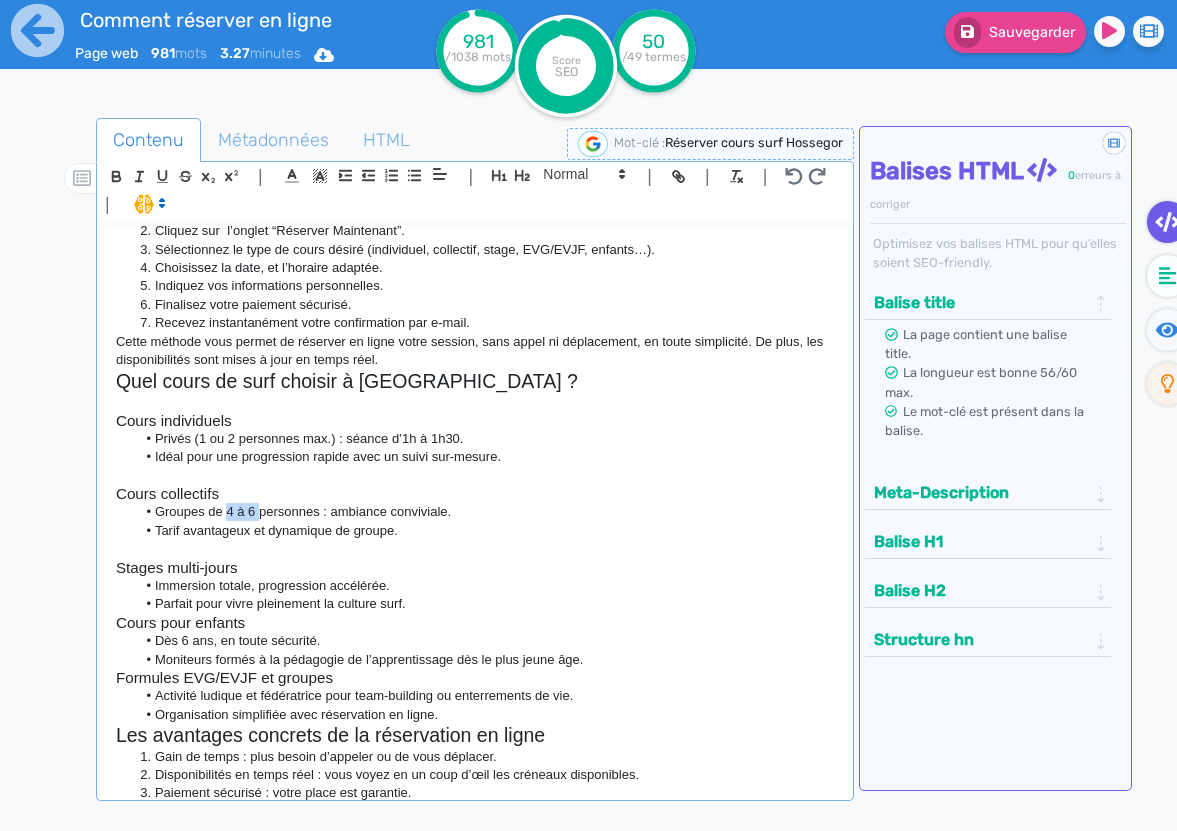 drag, startPoint x: 260, startPoint y: 473, endPoint x: 228, endPoint y: 473, distance: 32 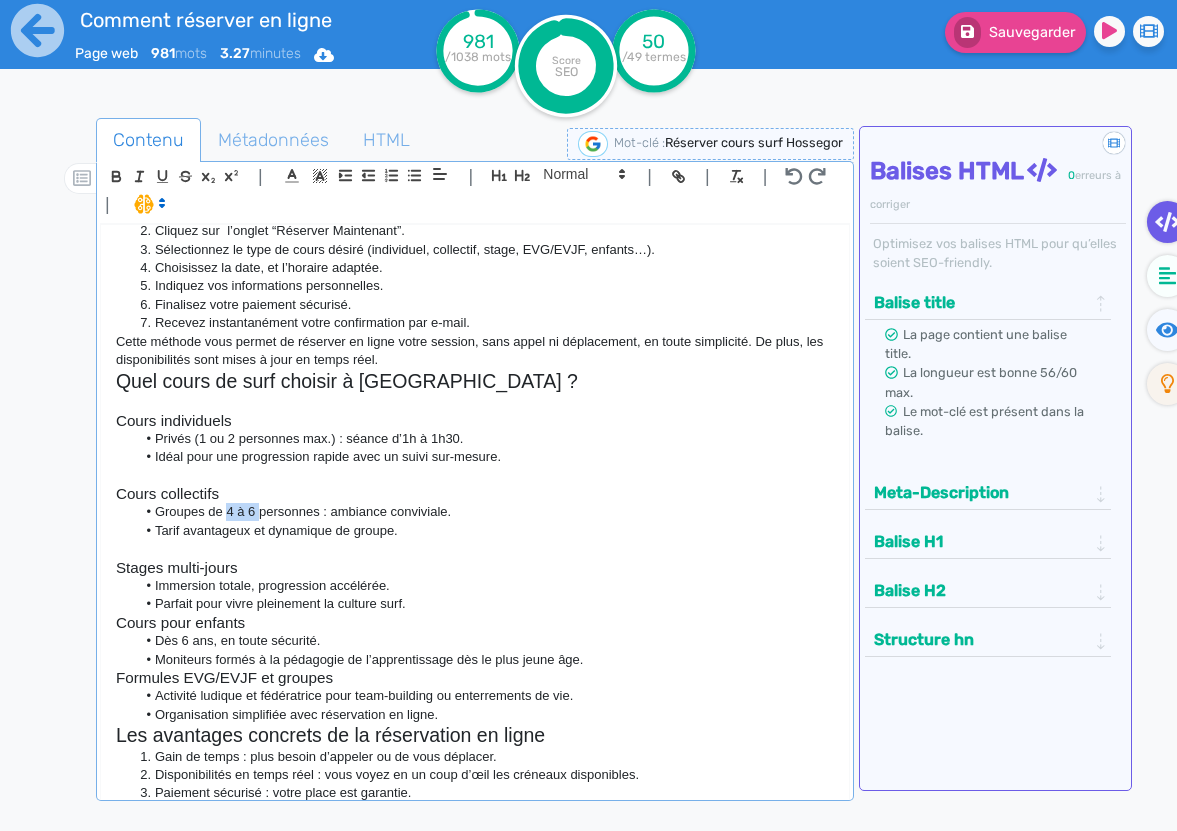 click on "Groupes de 4 à 6 personnes : ambiance conviviale." 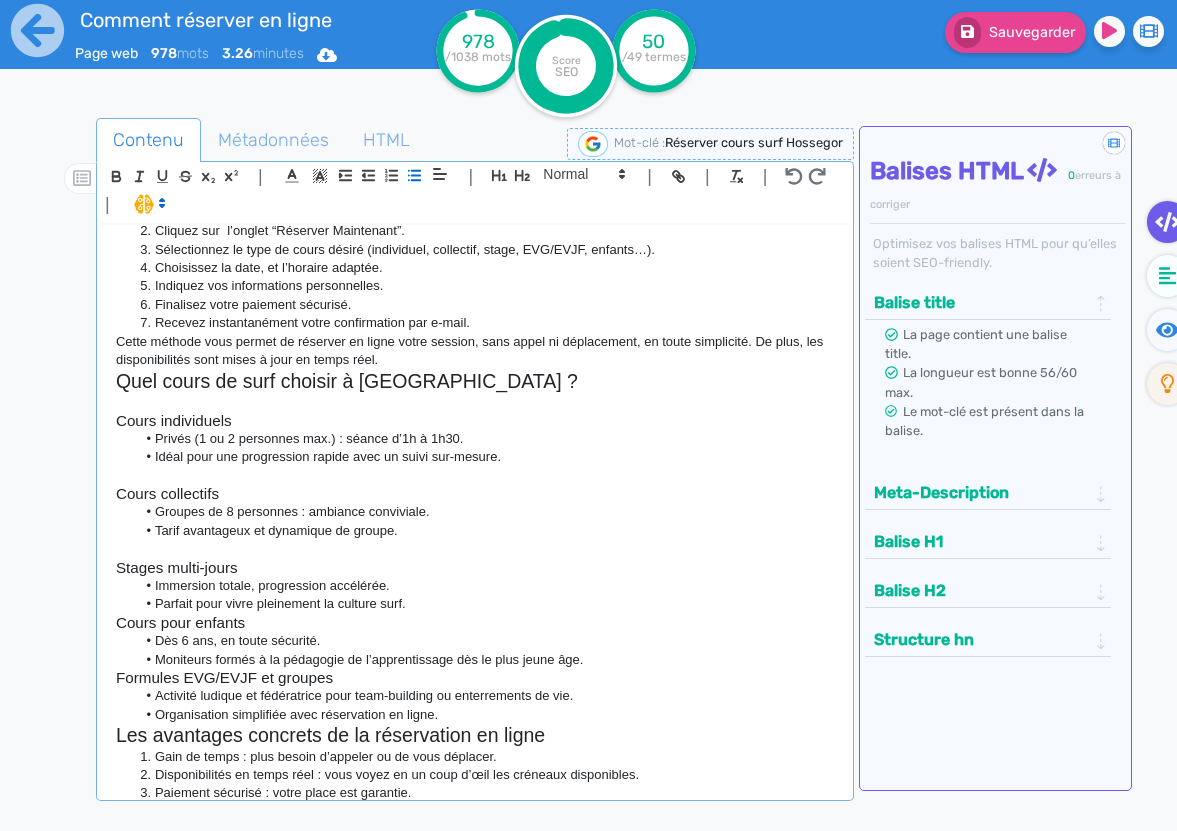 click on "Dès 6 ans, en toute sécurité." 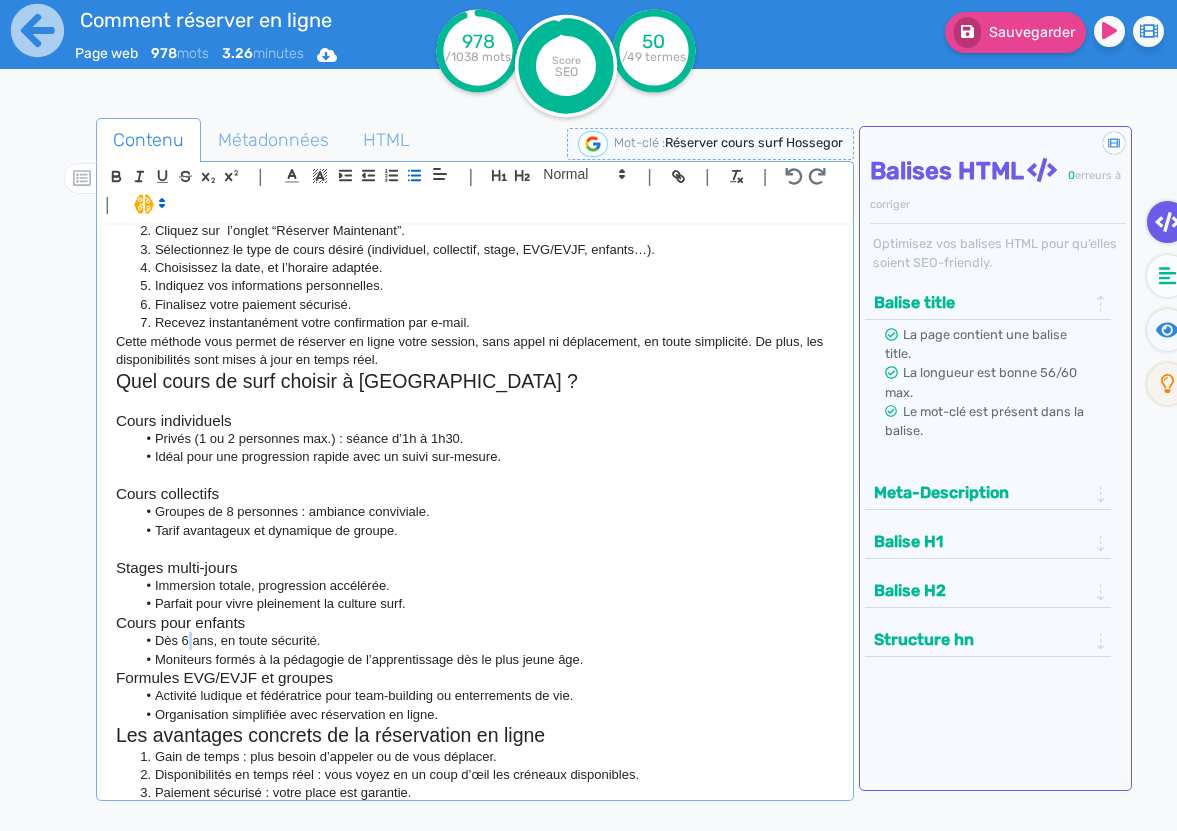 click on "Dès 6 ans, en toute sécurité." 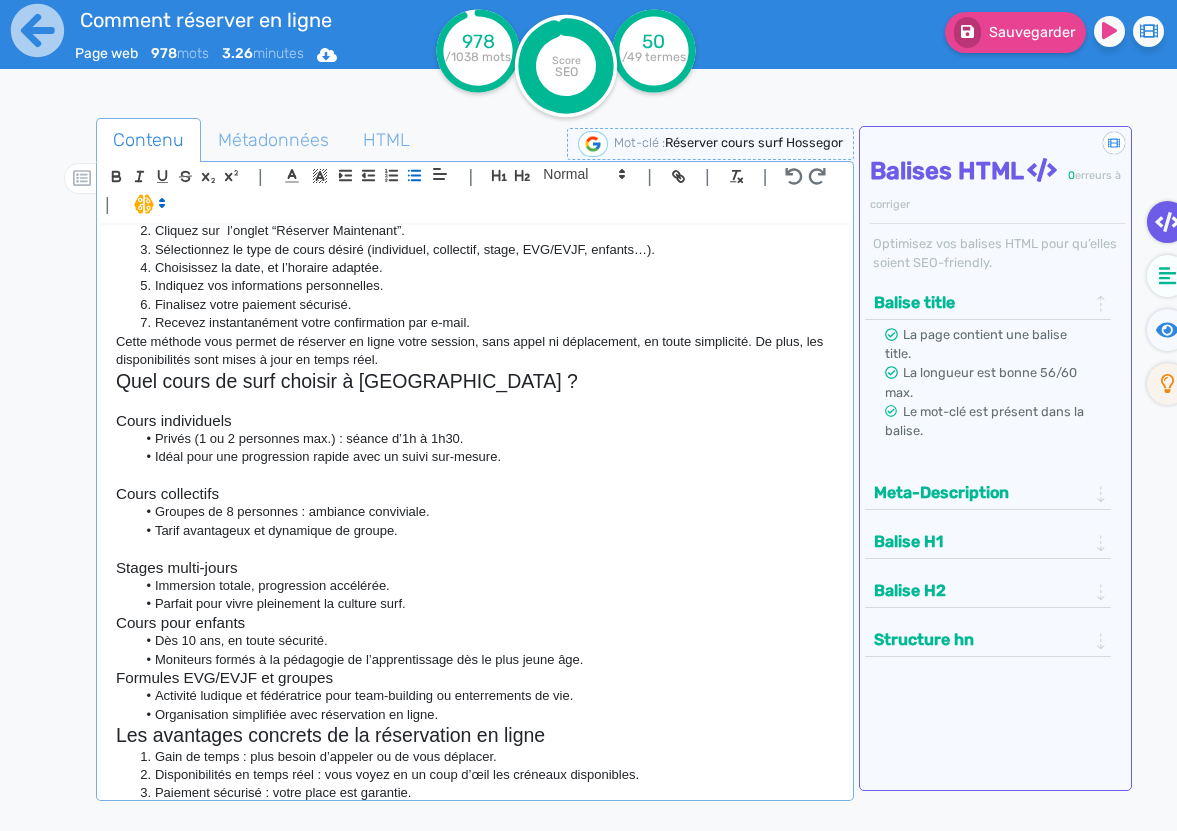 click on "Parfait pour vivre pleinement la culture surf." 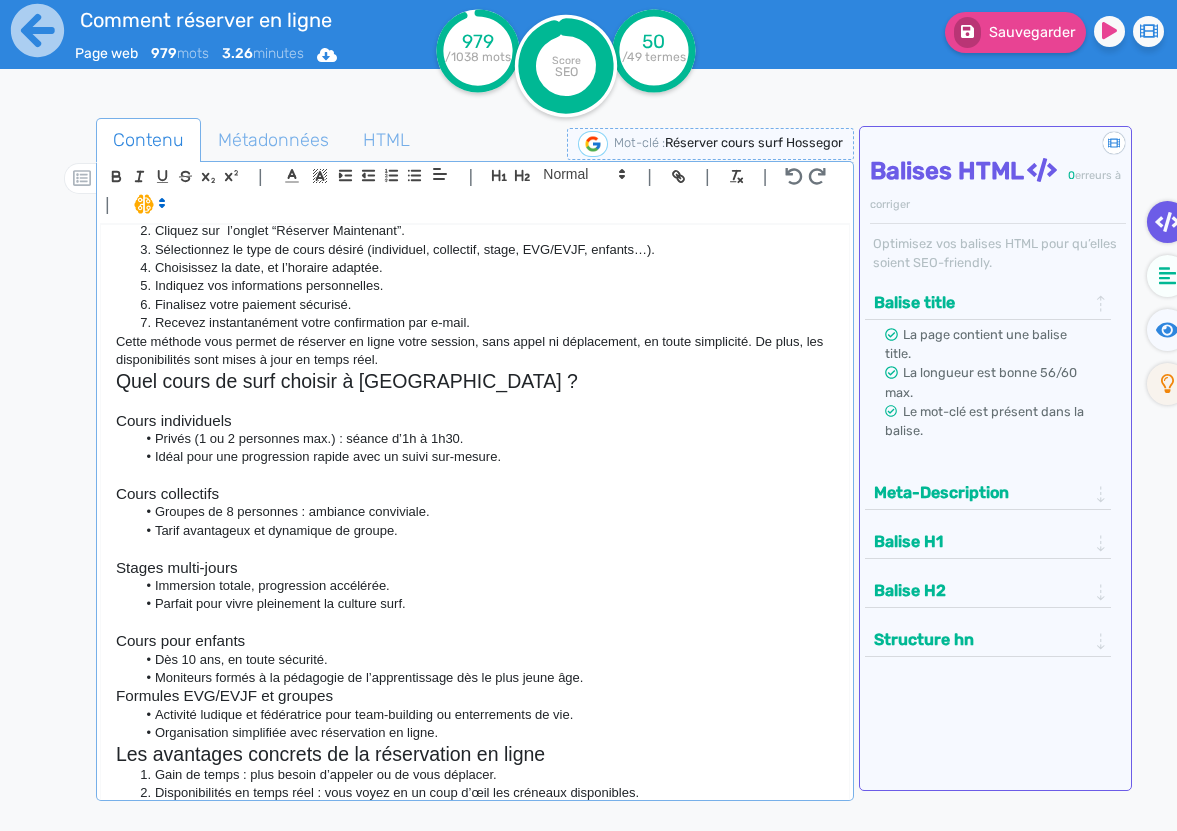 scroll, scrollTop: 767, scrollLeft: 0, axis: vertical 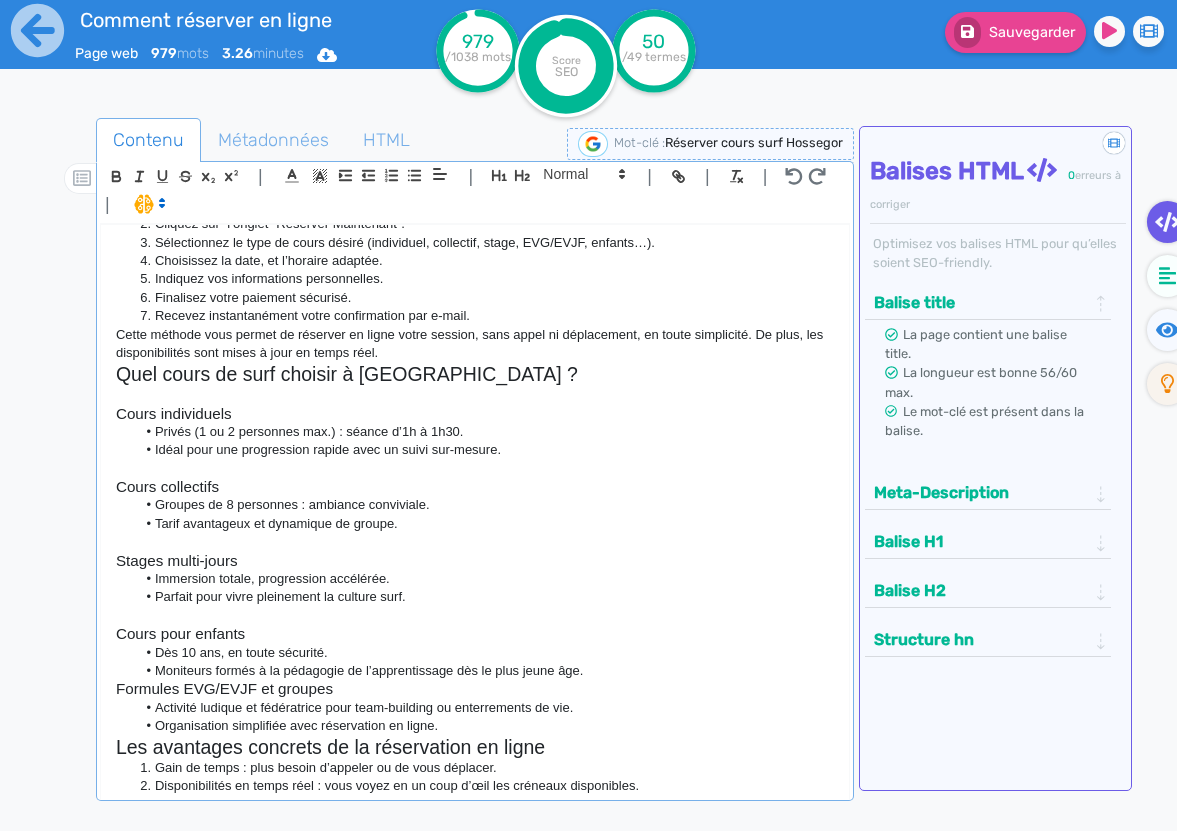click on "Moniteurs formés à la pédagogie de l’apprentissage dès le plus jeune âge." 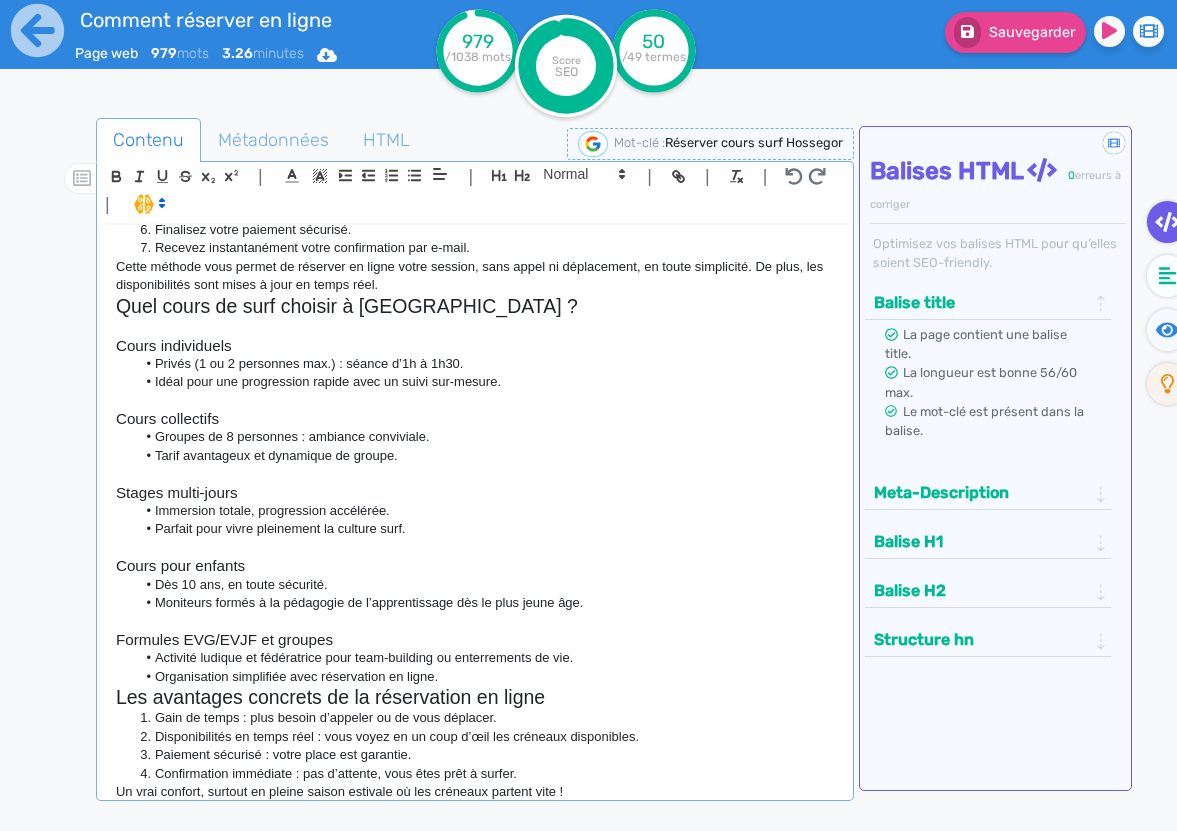 scroll, scrollTop: 841, scrollLeft: 0, axis: vertical 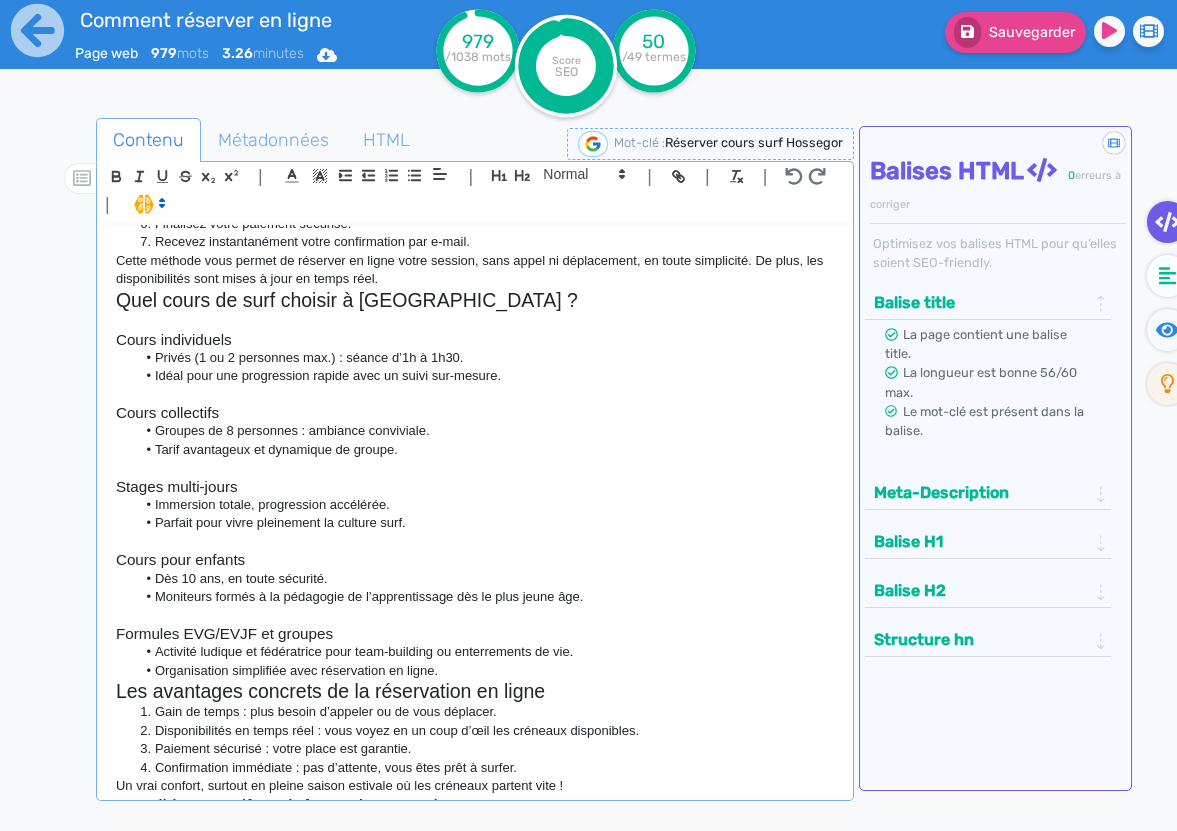 click on "Organisation simplifiée avec réservation en ligne." 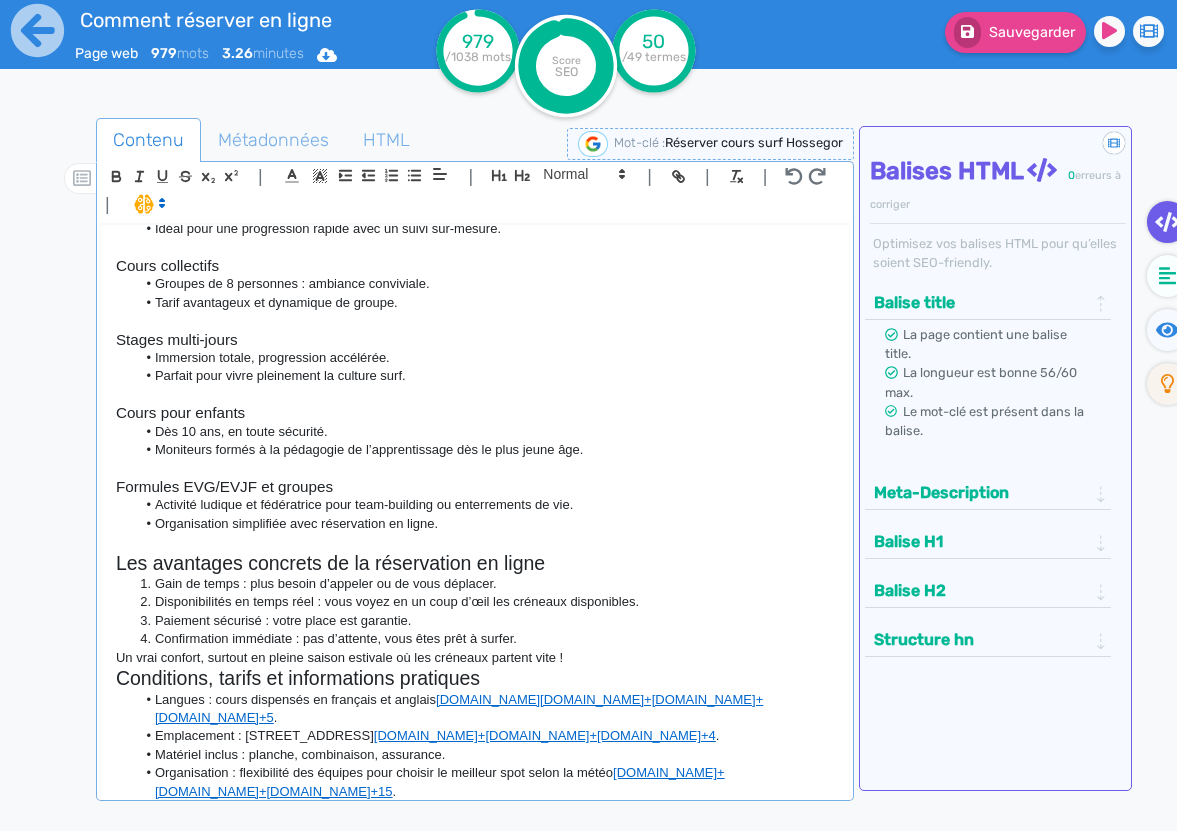 scroll, scrollTop: 995, scrollLeft: 0, axis: vertical 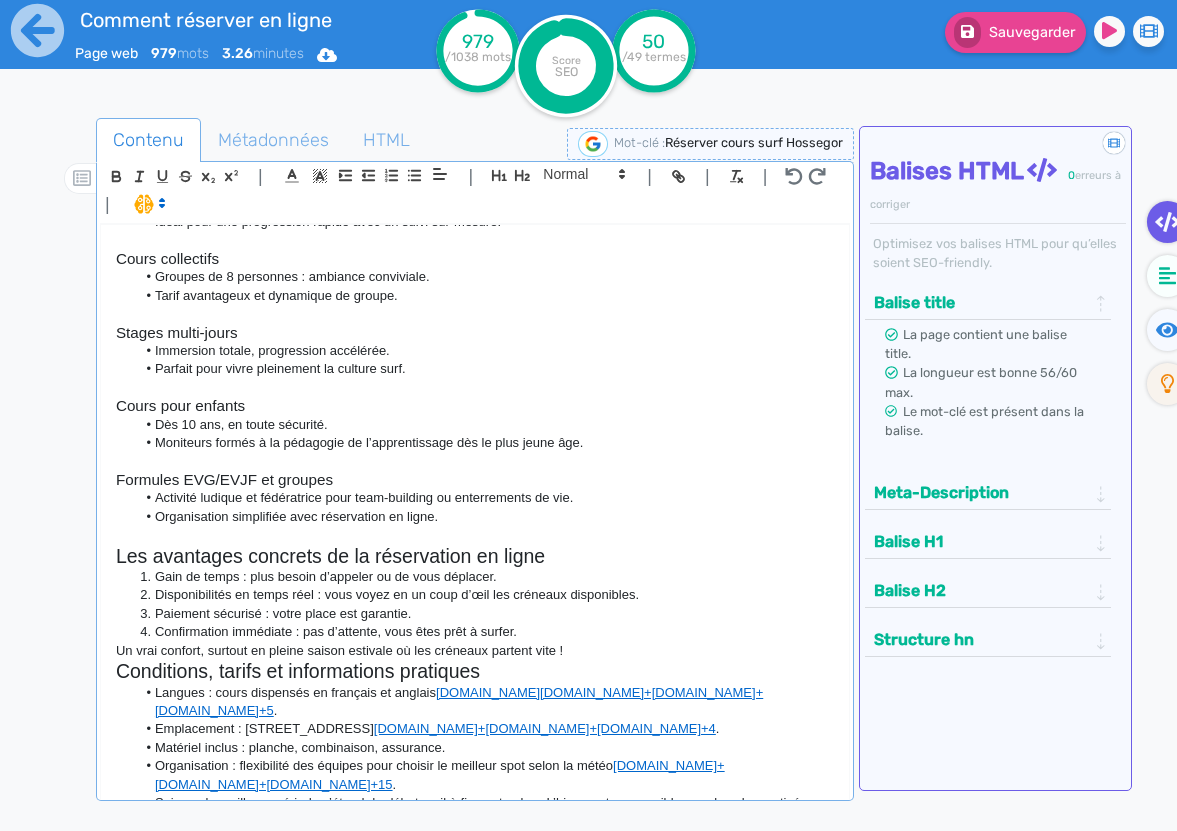 click on "Un vrai confort, surtout en pleine saison estivale où les créneaux partent vite !" 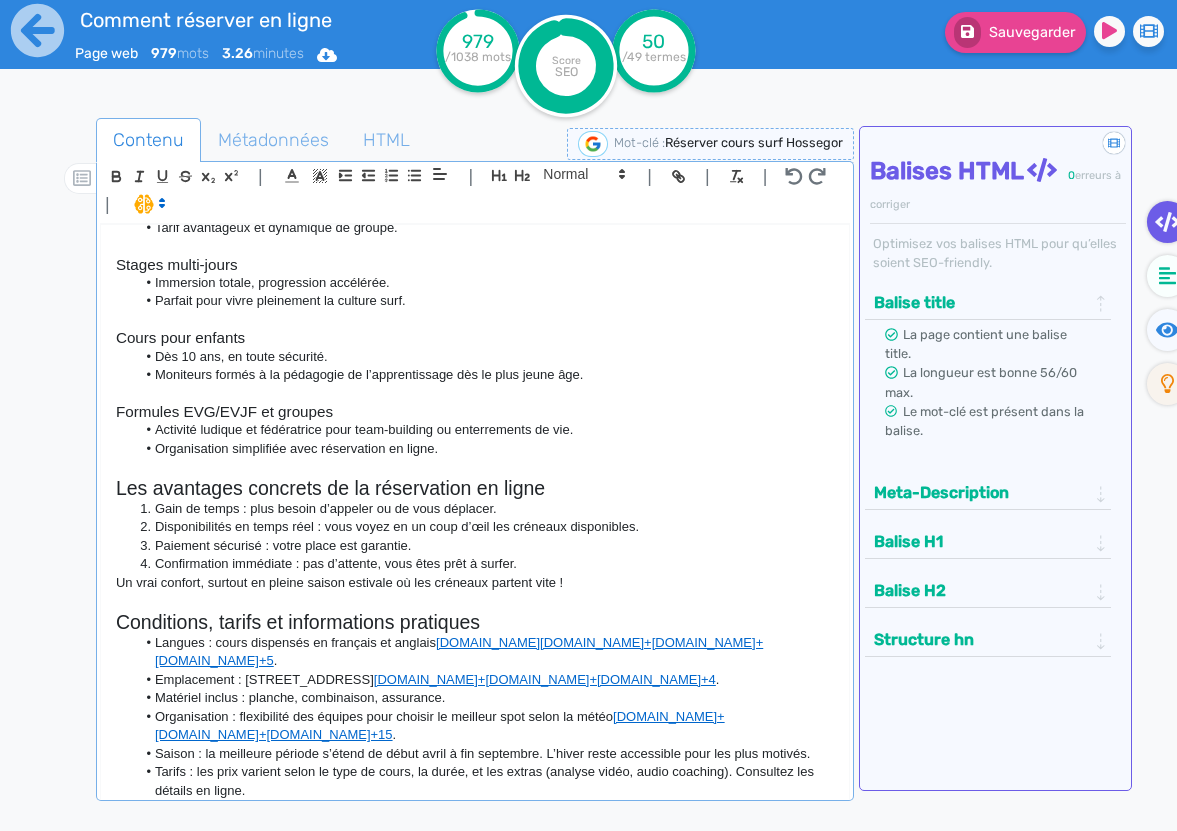 scroll, scrollTop: 1064, scrollLeft: 0, axis: vertical 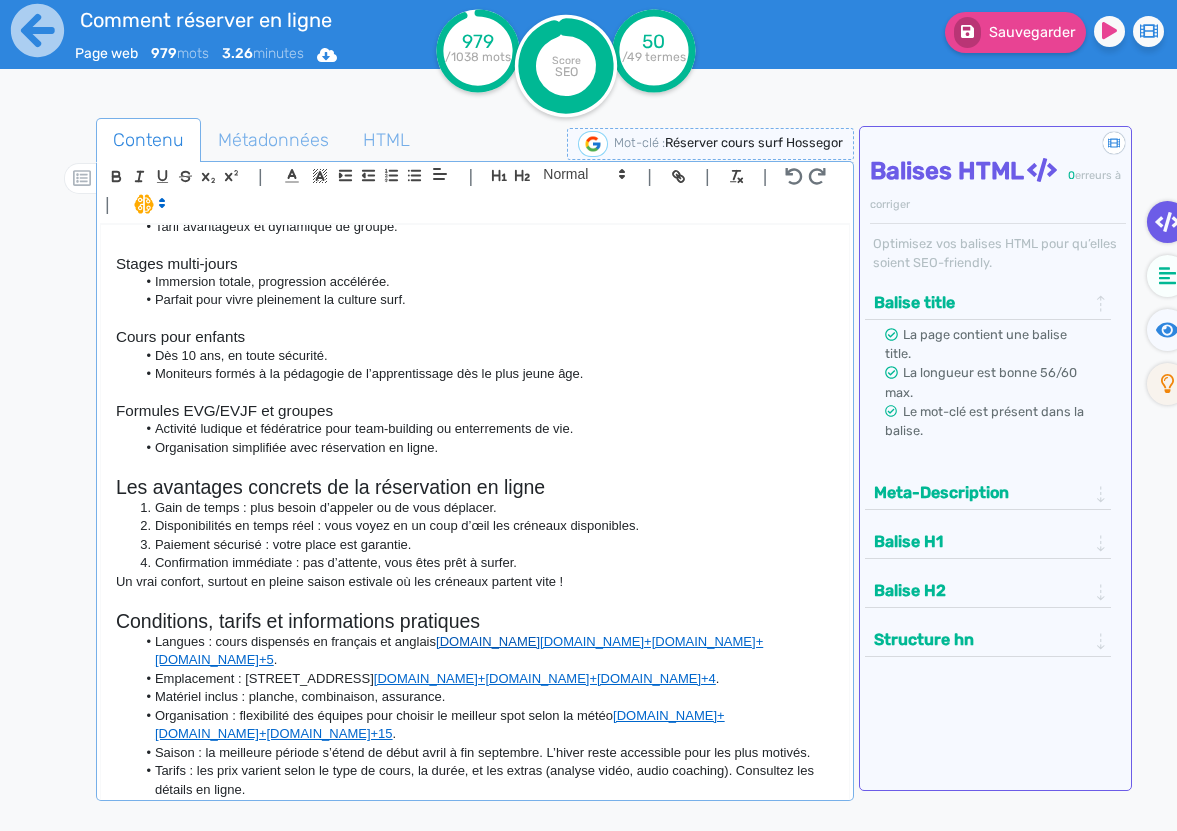 drag, startPoint x: 599, startPoint y: 610, endPoint x: 481, endPoint y: 605, distance: 118.10589 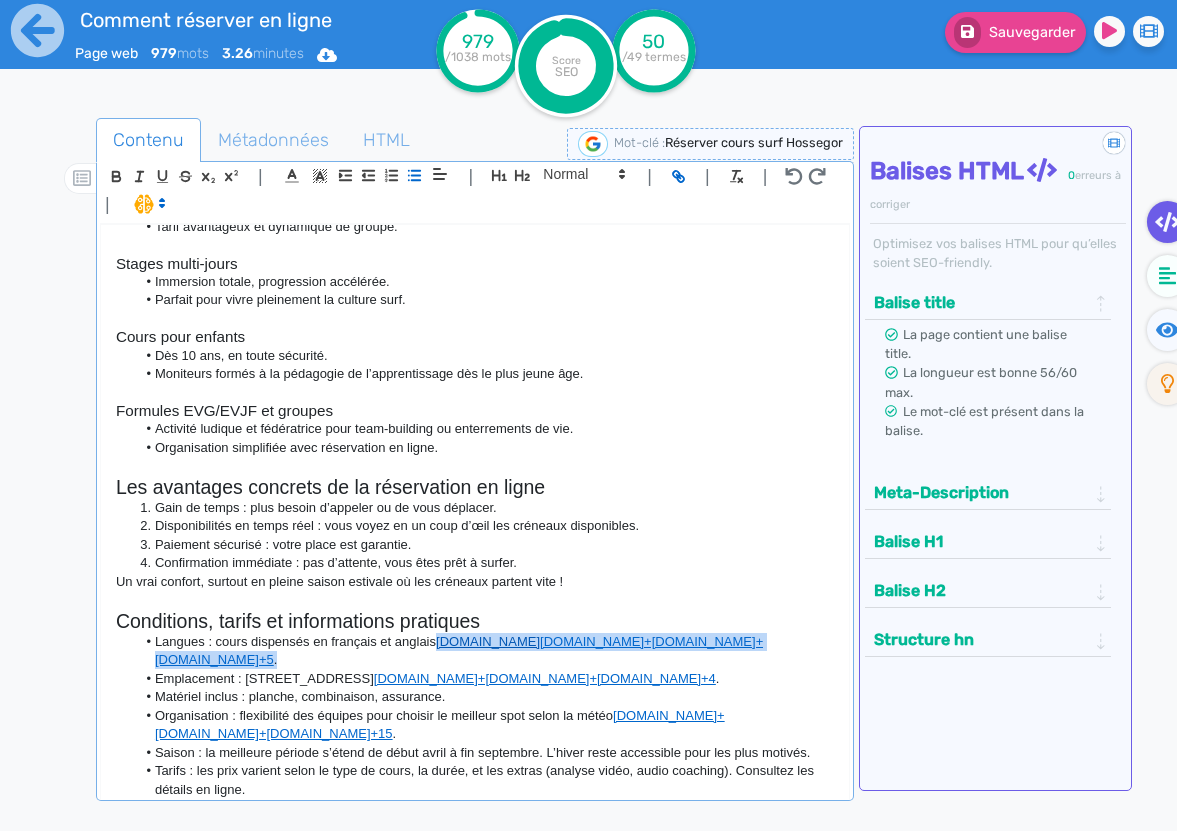 drag, startPoint x: 557, startPoint y: 617, endPoint x: 444, endPoint y: 605, distance: 113.63538 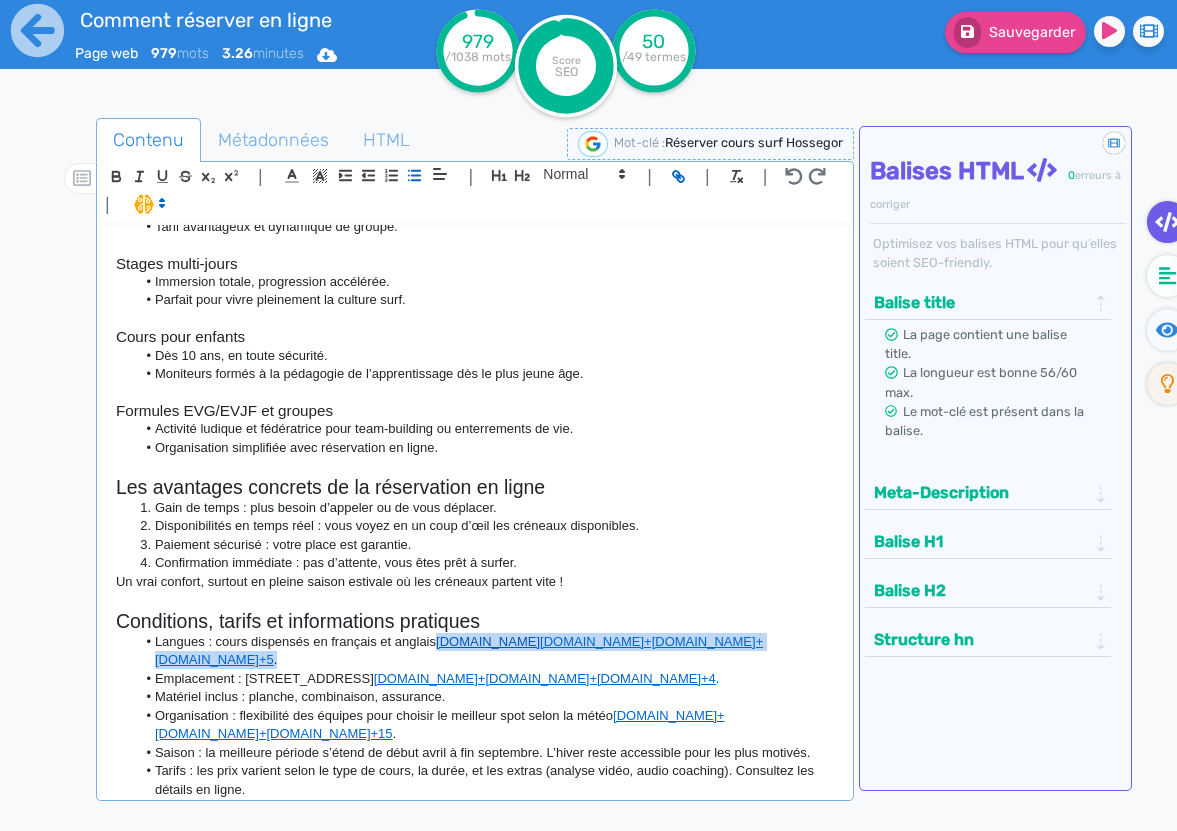 click on "Langues : cours dispensés en français et anglais  [DOMAIN_NAME] [DOMAIN_NAME]+[DOMAIN_NAME]+[DOMAIN_NAME]+5 ." 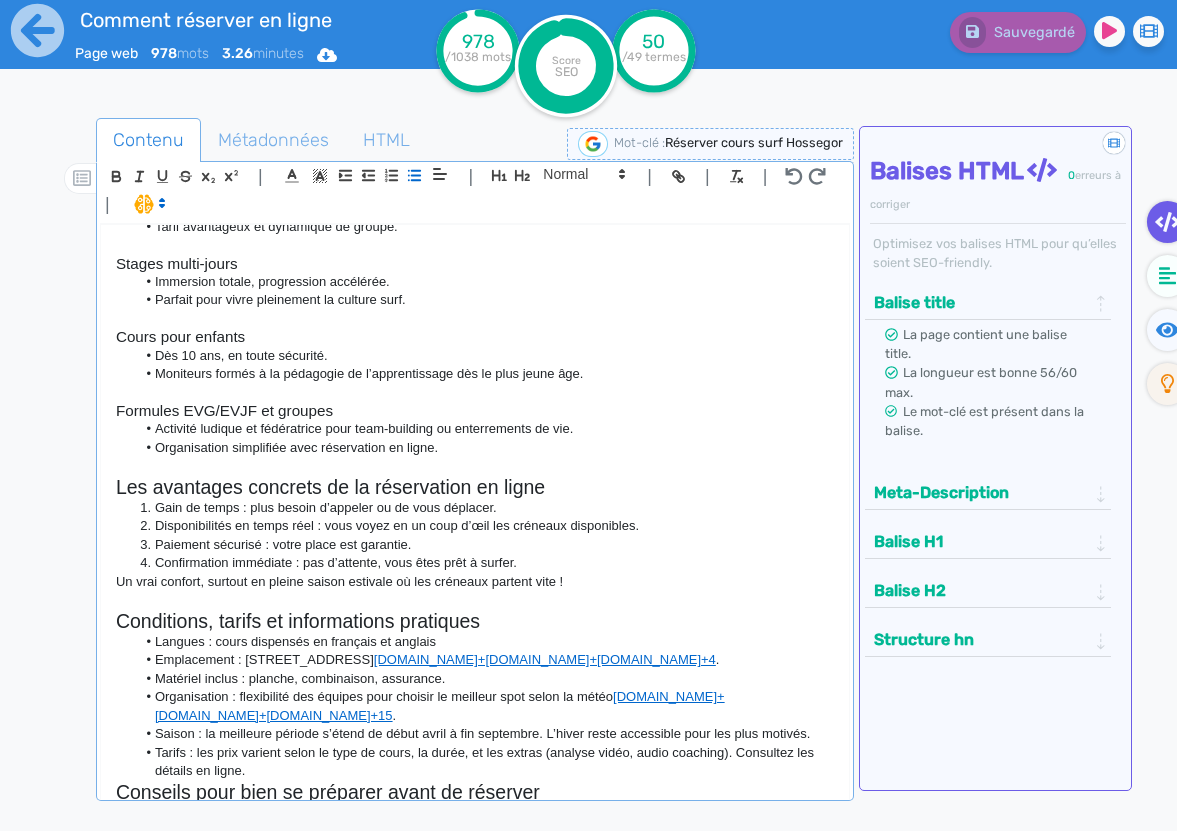 drag, startPoint x: 796, startPoint y: 626, endPoint x: 474, endPoint y: 629, distance: 322.01398 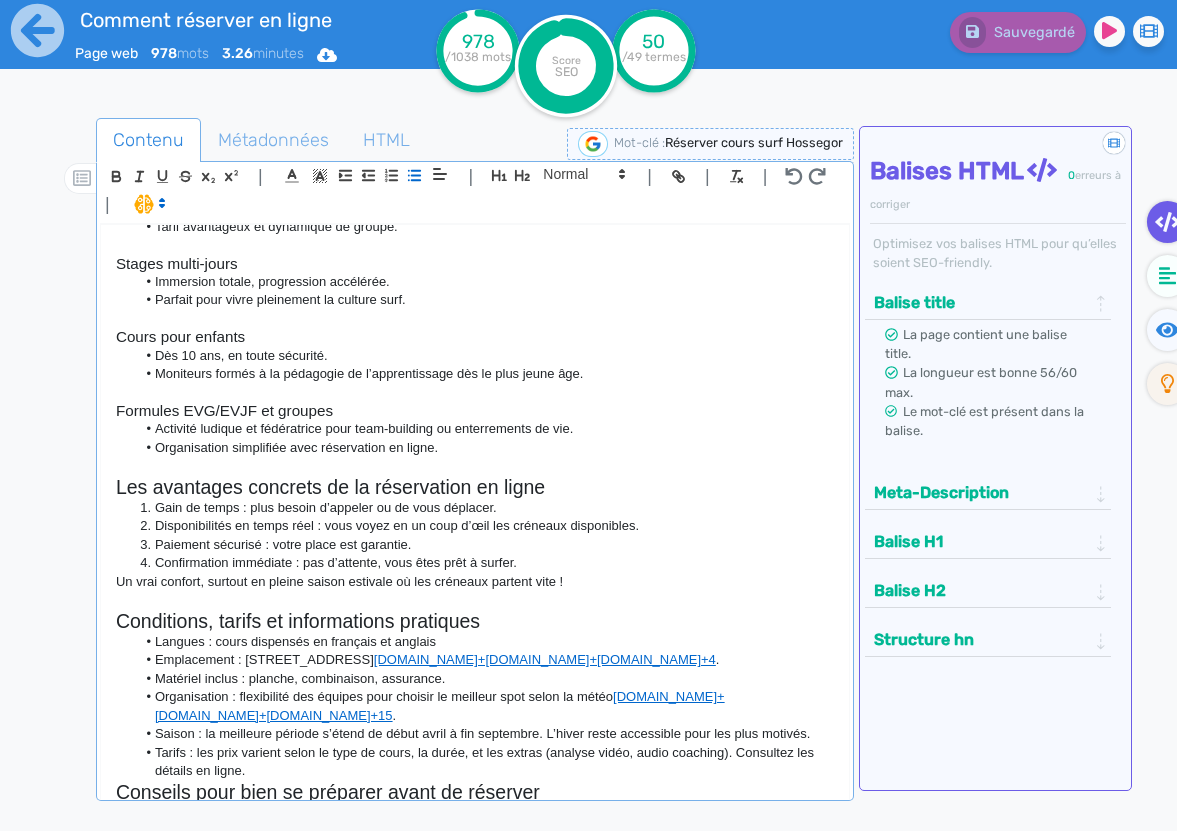 click on "Emplacement : [STREET_ADDRESS]  [DOMAIN_NAME]+[DOMAIN_NAME]+[DOMAIN_NAME]+4 ." 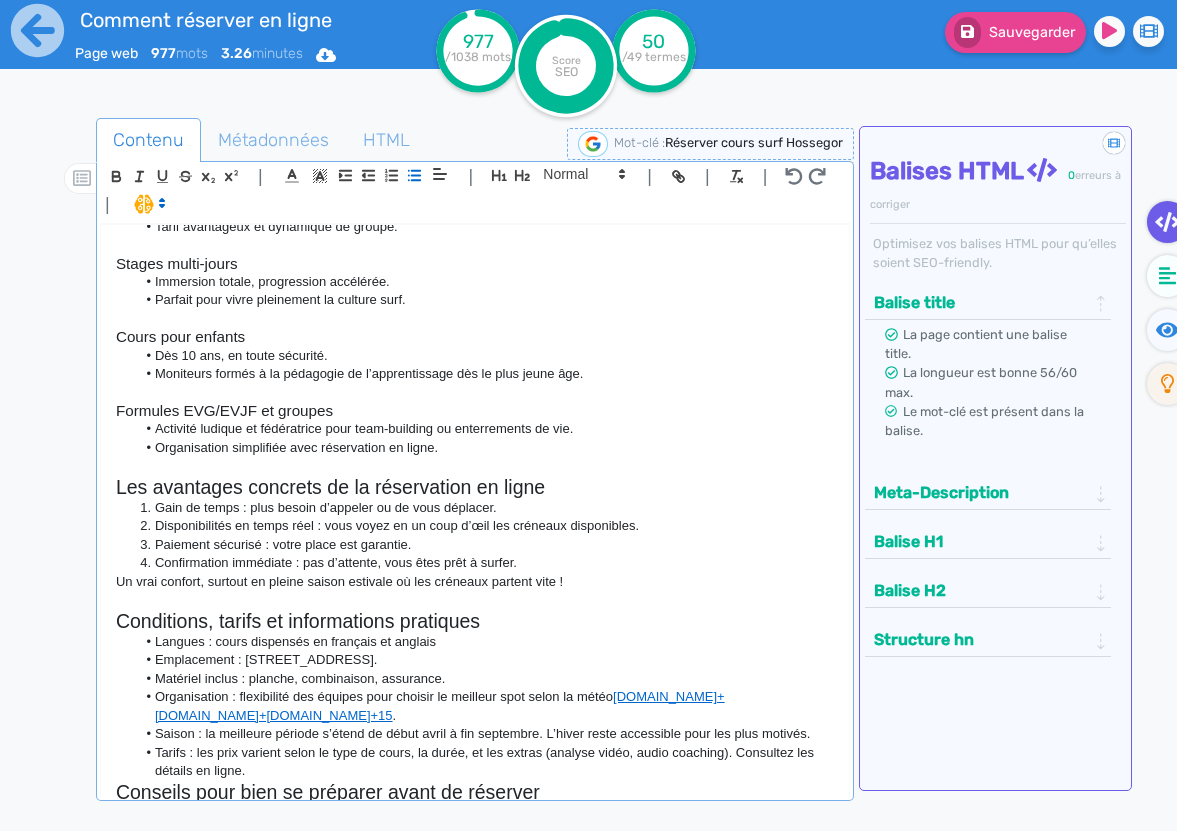 click on "Emplacement : [STREET_ADDRESS]." 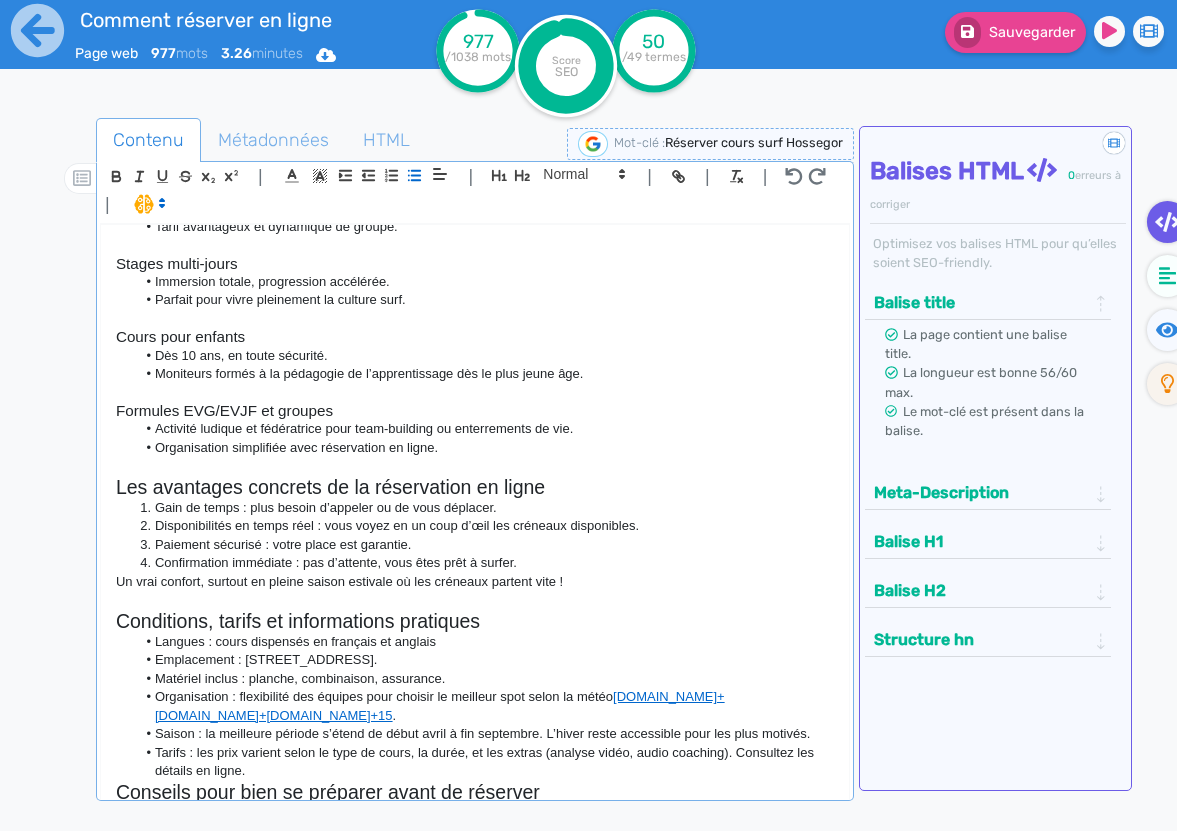 click on "Langues : cours dispensés en français et anglais" 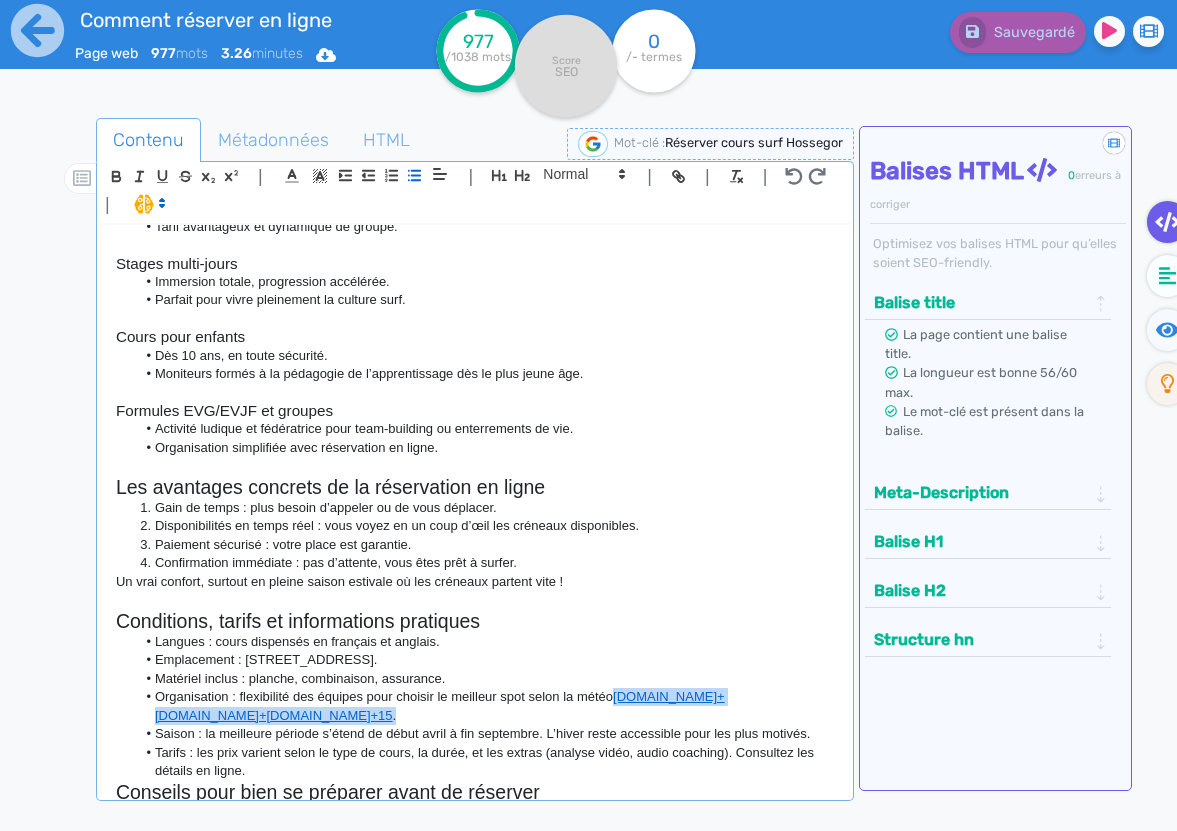 drag, startPoint x: 533, startPoint y: 672, endPoint x: 140, endPoint y: 669, distance: 393.01144 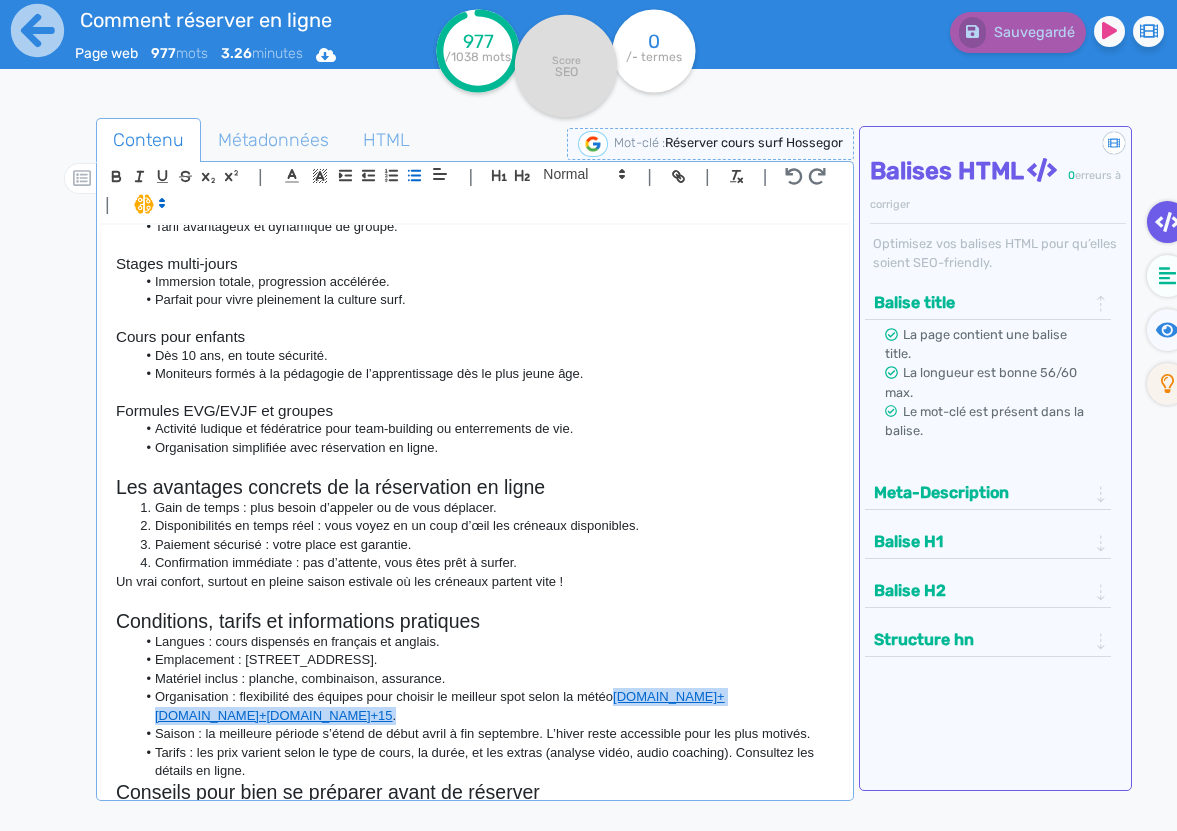click on "Organisation : flexibilité des équipes pour choisir le meilleur spot selon la météo  [DOMAIN_NAME]+[DOMAIN_NAME]+[DOMAIN_NAME]+15 ." 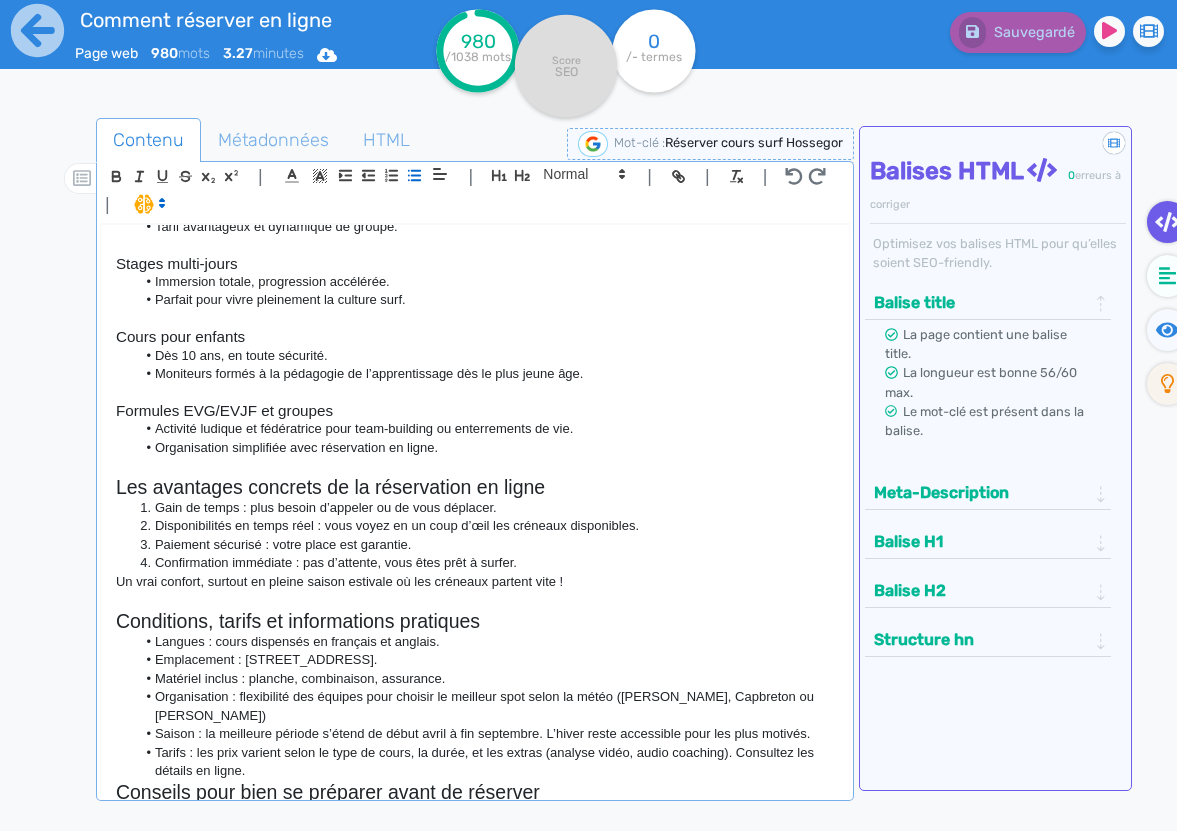 click on "Tarifs : les prix varient selon le type de cours, la durée, et les extras (analyse vidéo, audio coaching). Consultez les détails en ligne." 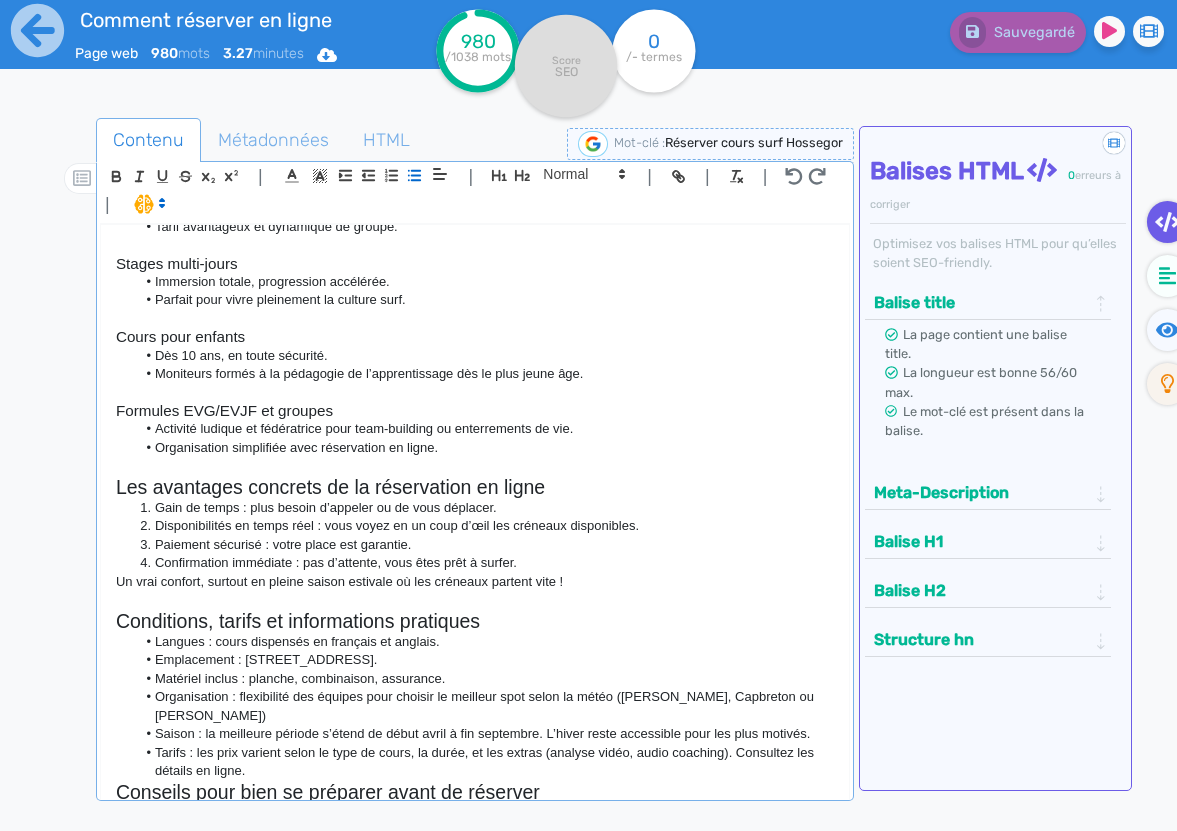 click on "Saison : la meilleure période s’étend de début avril à fin septembre. L’hiver reste accessible pour les plus motivés." 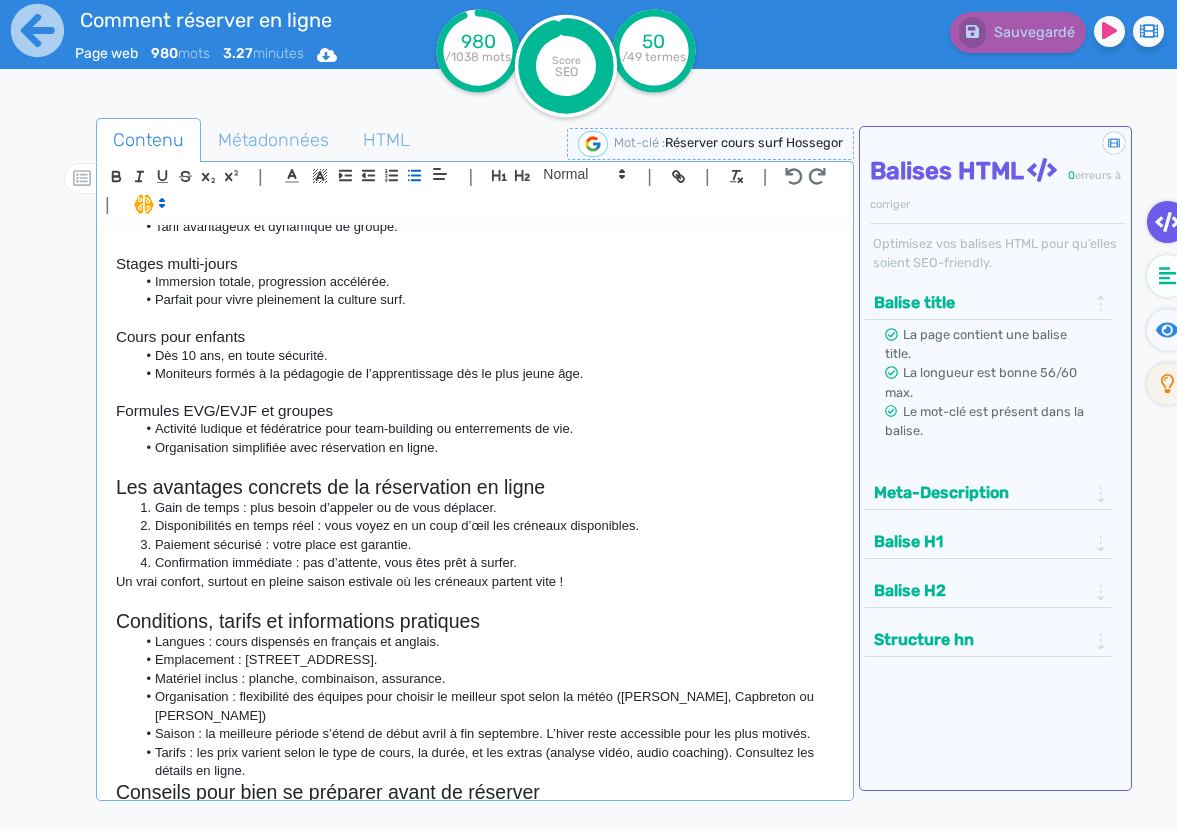 click on "Tarifs : les prix varient selon le type de cours, la durée, et les extras (analyse vidéo, audio coaching). Consultez les détails en ligne." 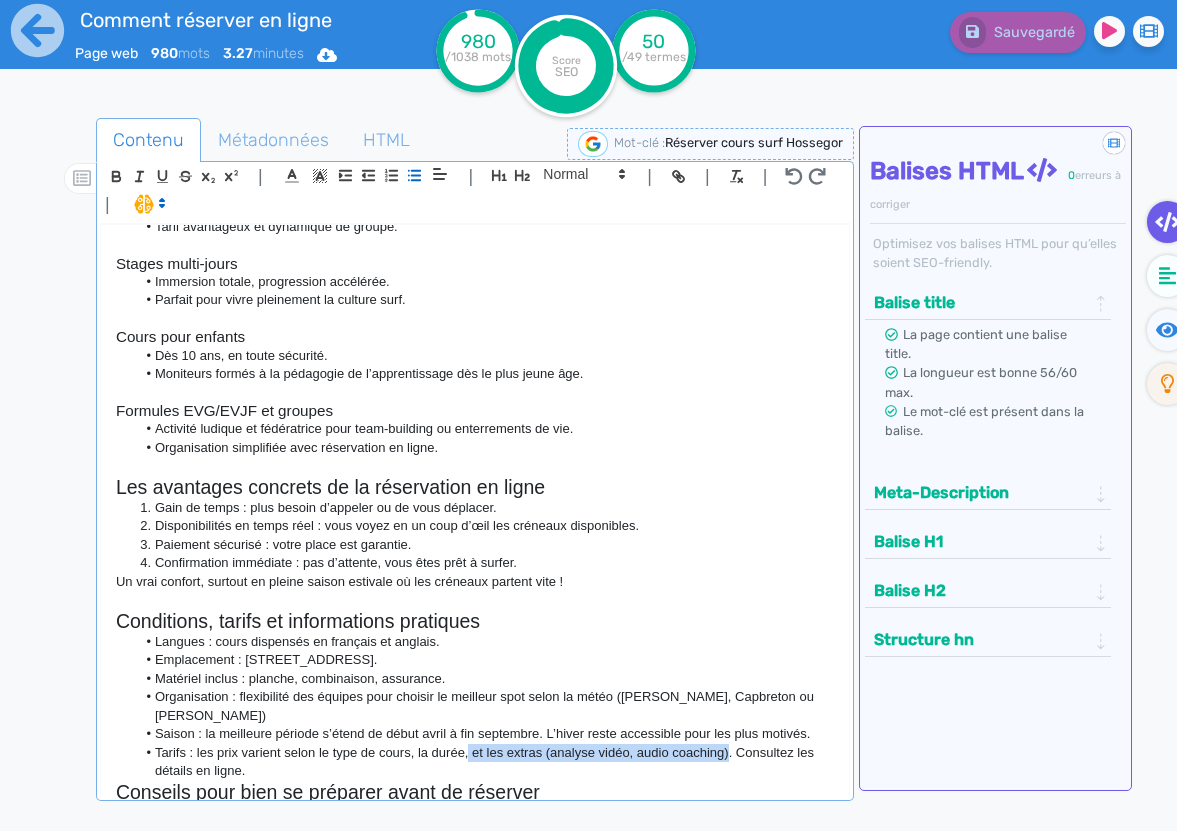 drag, startPoint x: 735, startPoint y: 712, endPoint x: 471, endPoint y: 717, distance: 264.04733 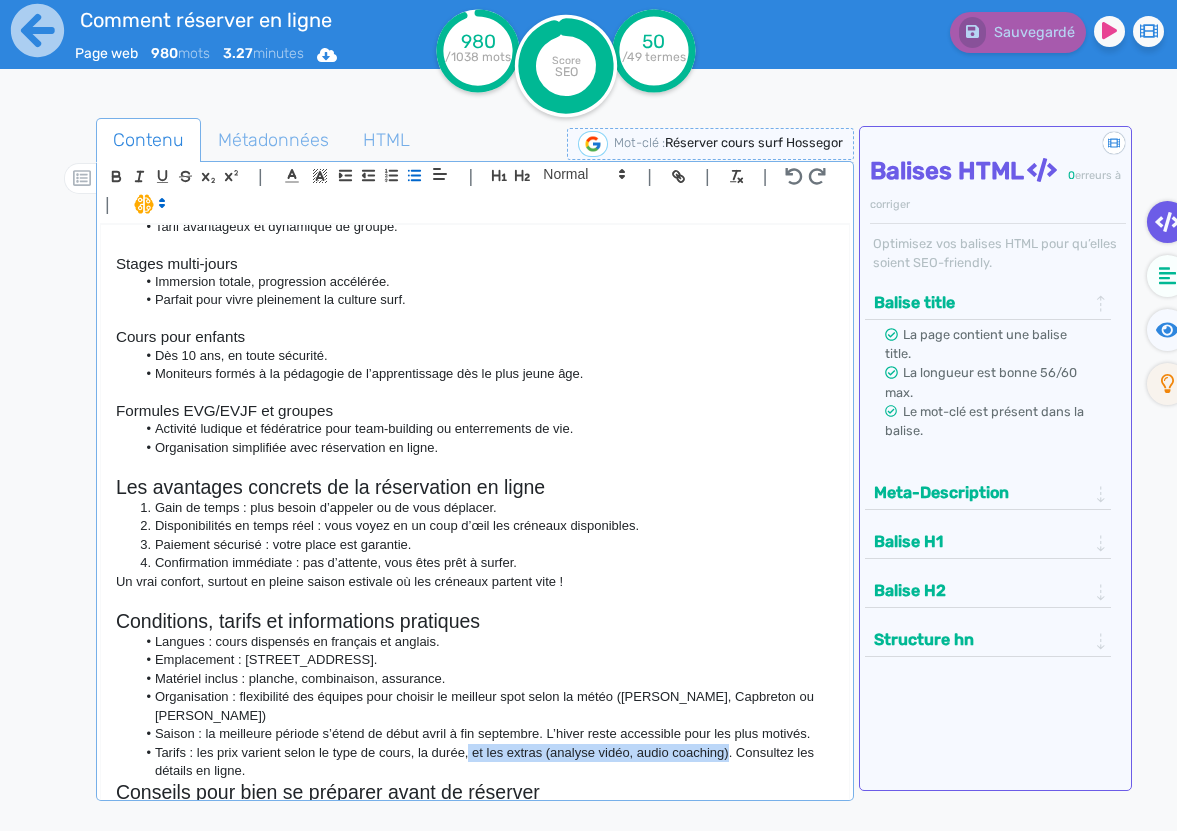 click on "Tarifs : les prix varient selon le type de cours, la durée, et les extras (analyse vidéo, audio coaching). Consultez les détails en ligne." 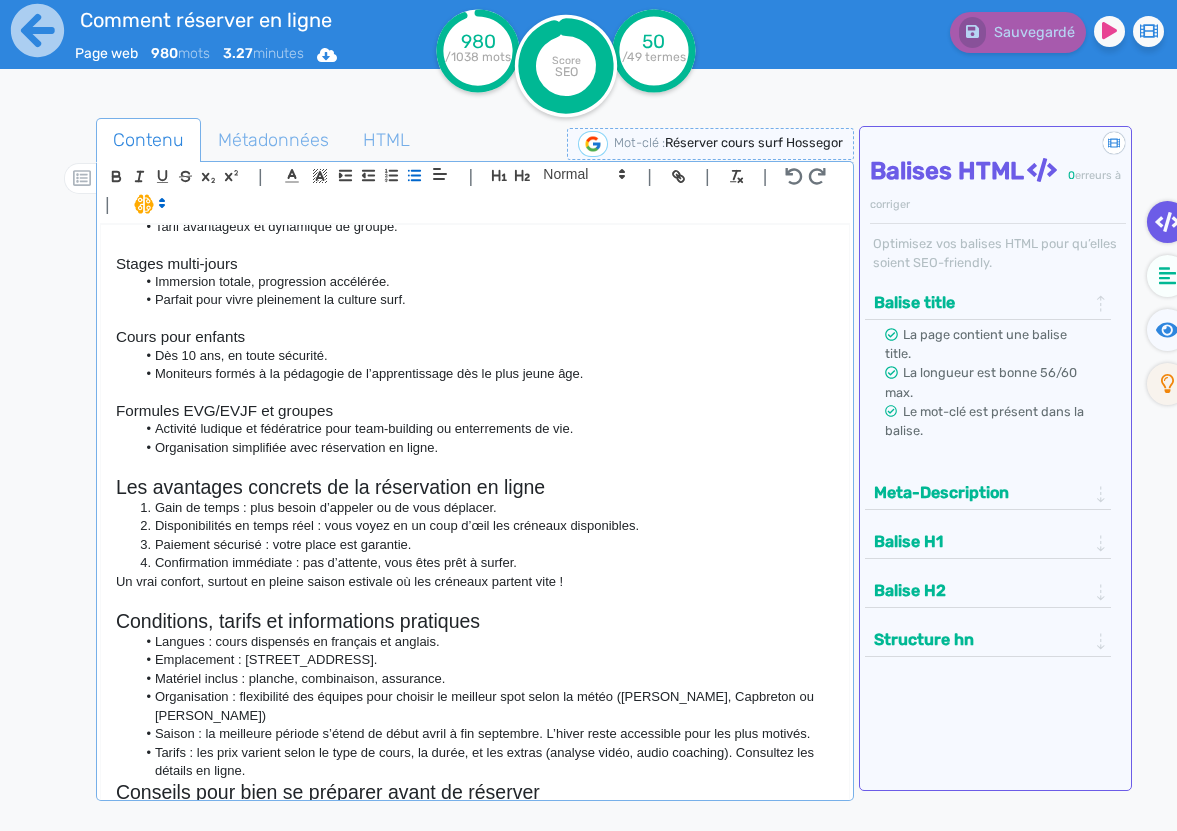 click on "Tarifs : les prix varient selon le type de cours, la durée, et les extras (analyse vidéo, audio coaching). Consultez les détails en ligne." 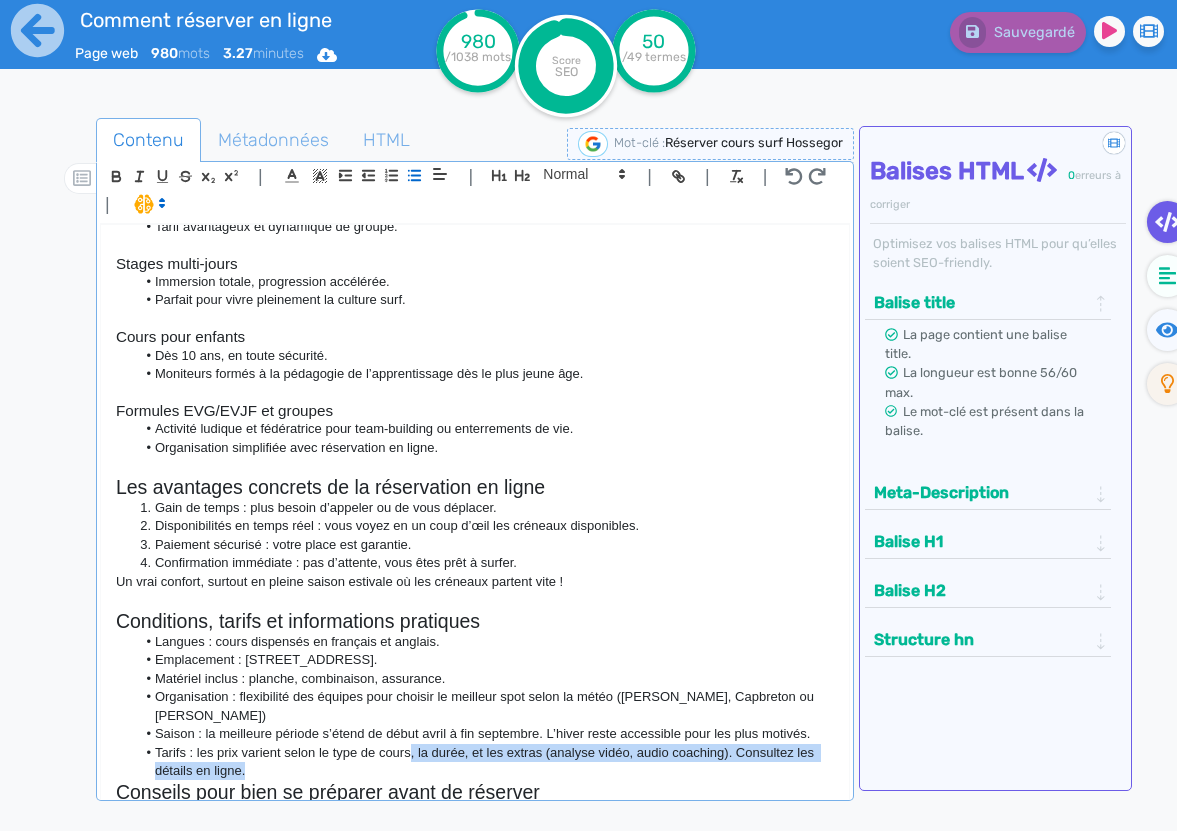 drag, startPoint x: 546, startPoint y: 726, endPoint x: 412, endPoint y: 715, distance: 134.45073 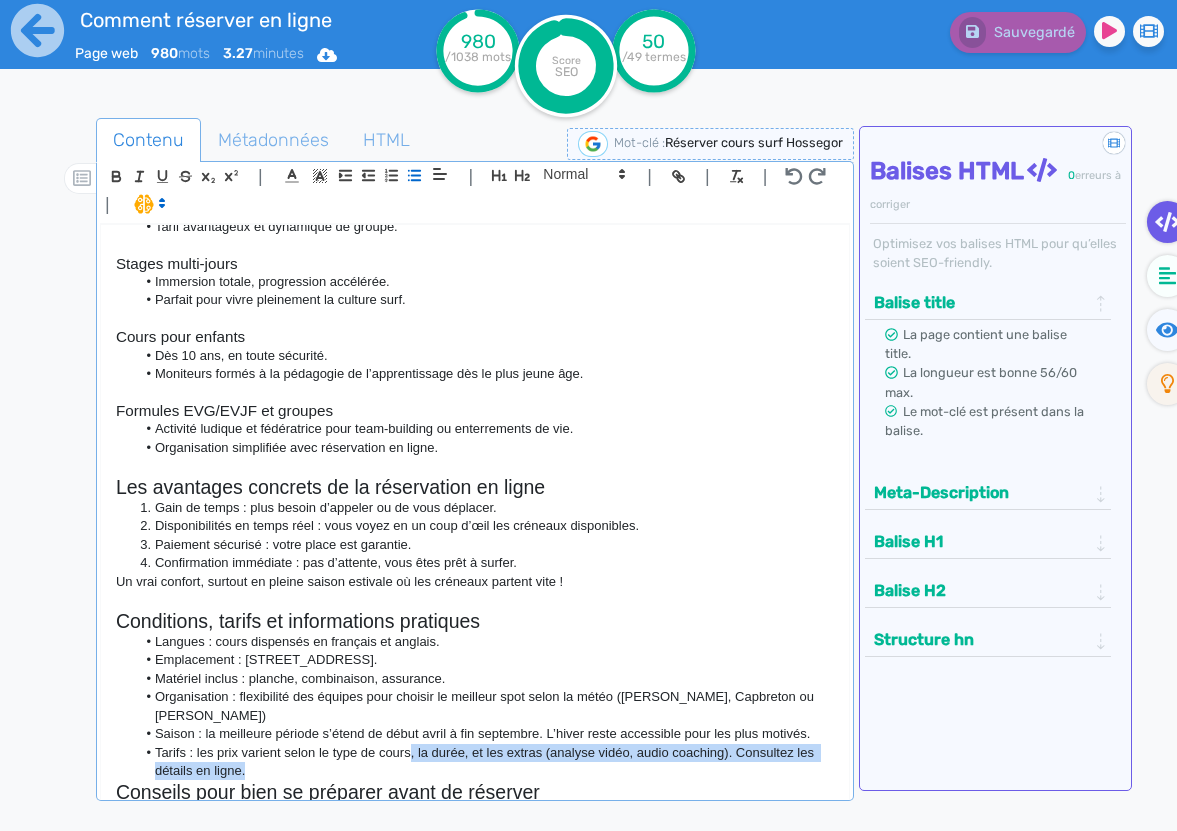click on "Tarifs : les prix varient selon le type de cours, la durée, et les extras (analyse vidéo, audio coaching). Consultez les détails en ligne." 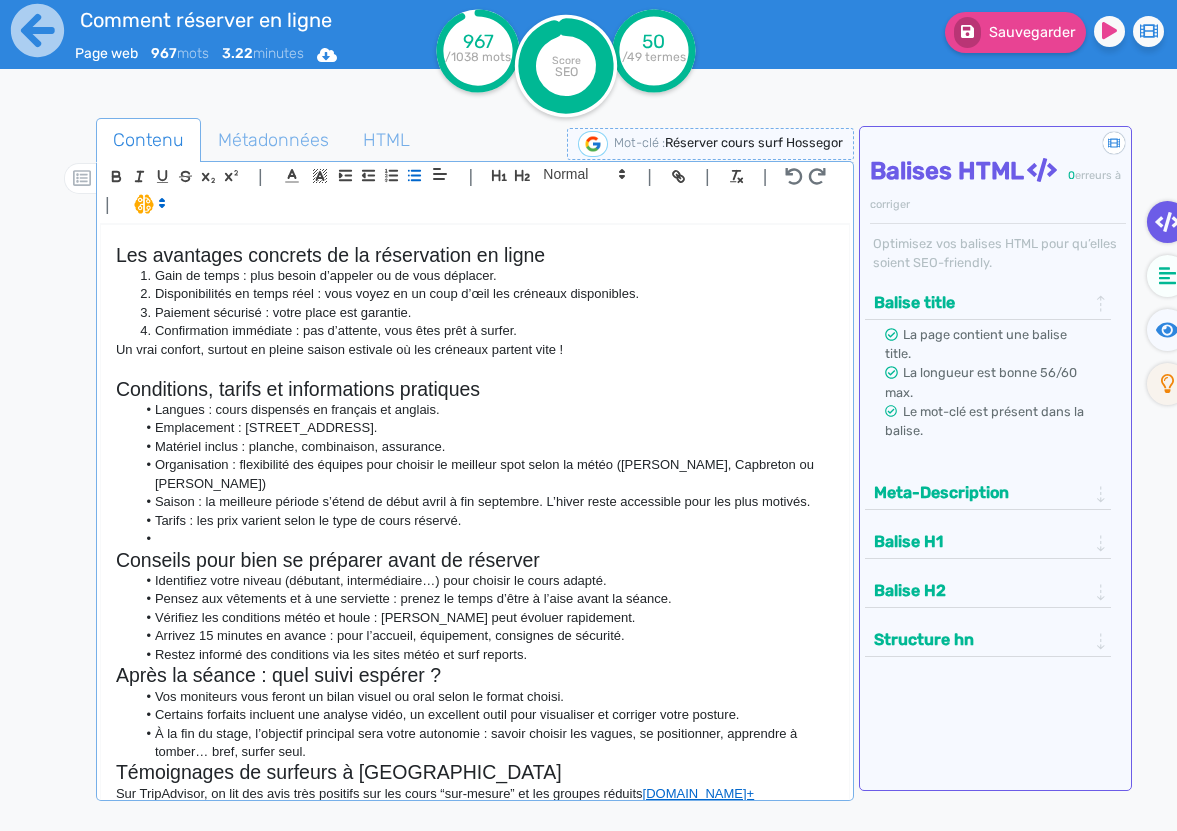 scroll, scrollTop: 1323, scrollLeft: 0, axis: vertical 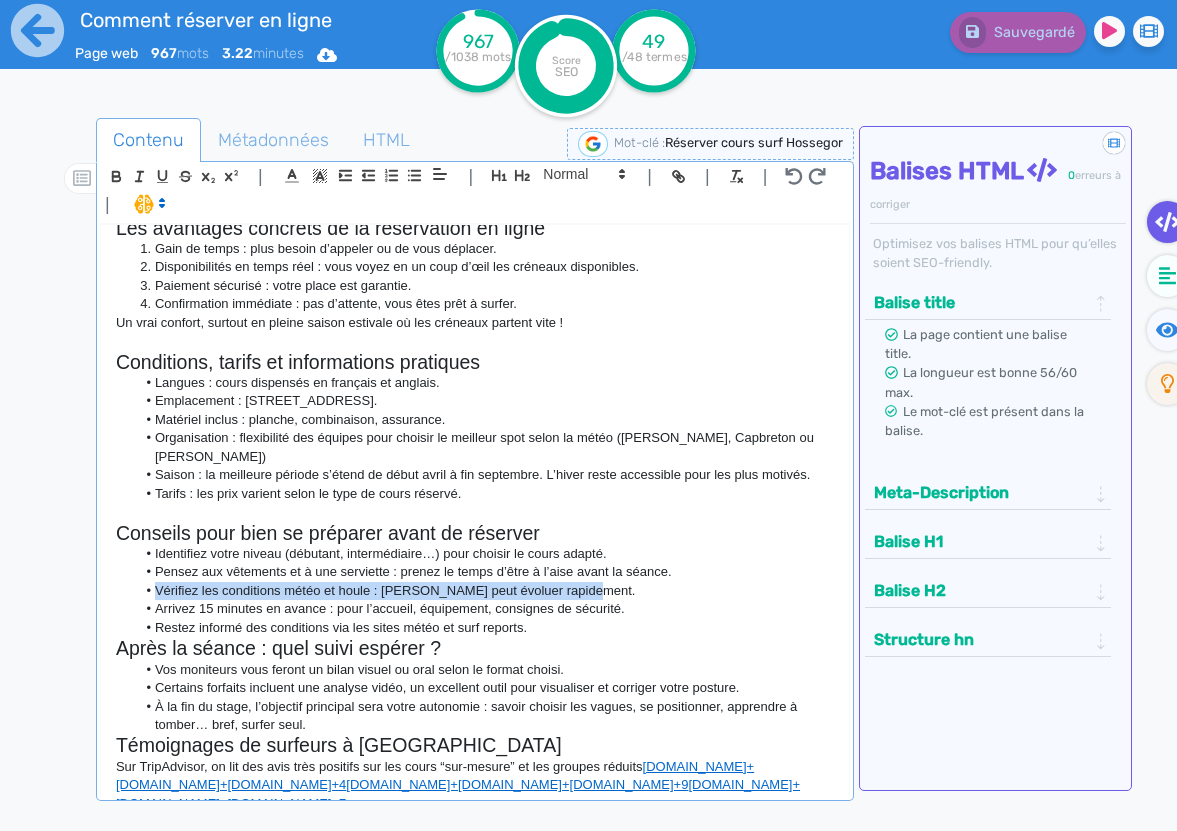 drag, startPoint x: 596, startPoint y: 551, endPoint x: 124, endPoint y: 556, distance: 472.0265 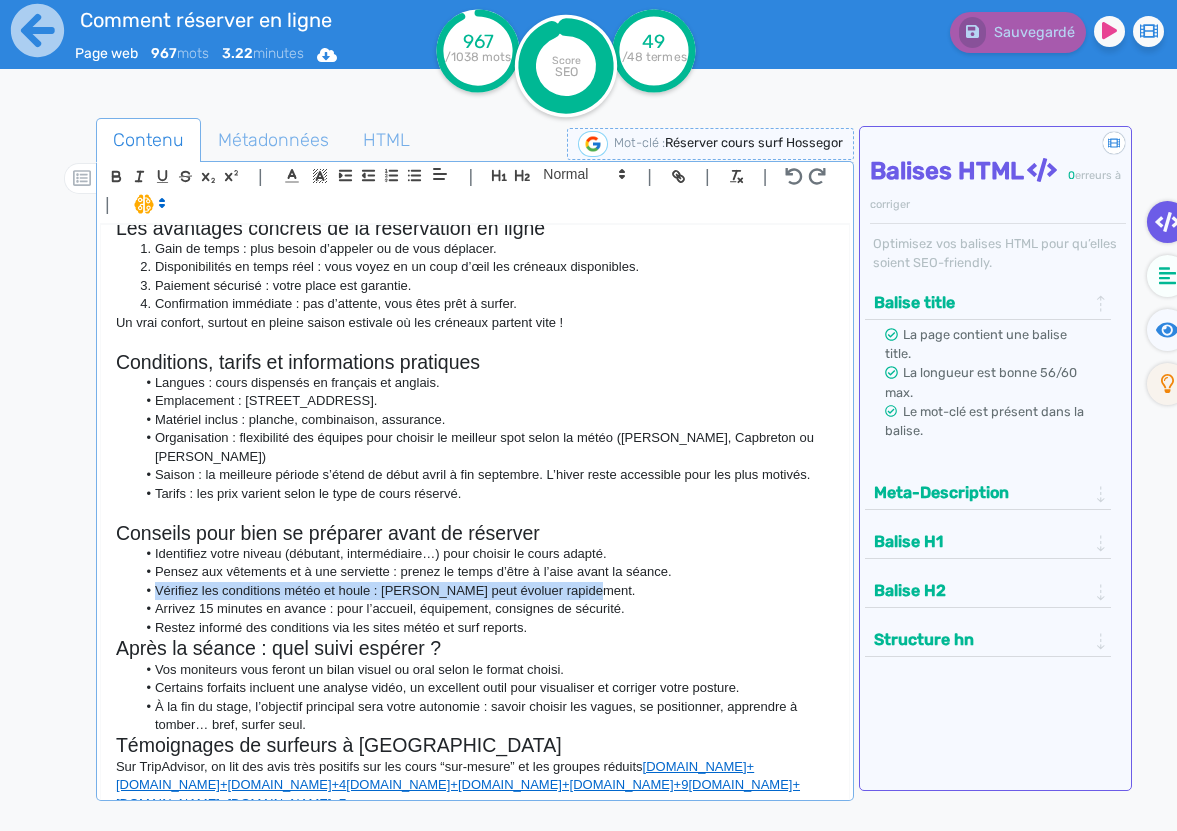 click on "Identifiez votre niveau (débutant, intermédiaire…) pour choisir le cours adapté. Pensez aux vêtements et à une serviette : prenez le temps d’être à l’aise avant la séance. Vérifiez les conditions météo et houle : [PERSON_NAME] peut évoluer rapidement. Arrivez 15 minutes en avance : pour l’accueil, équipement, consignes de sécurité. Restez informé des conditions via les sites météo et surf reports." 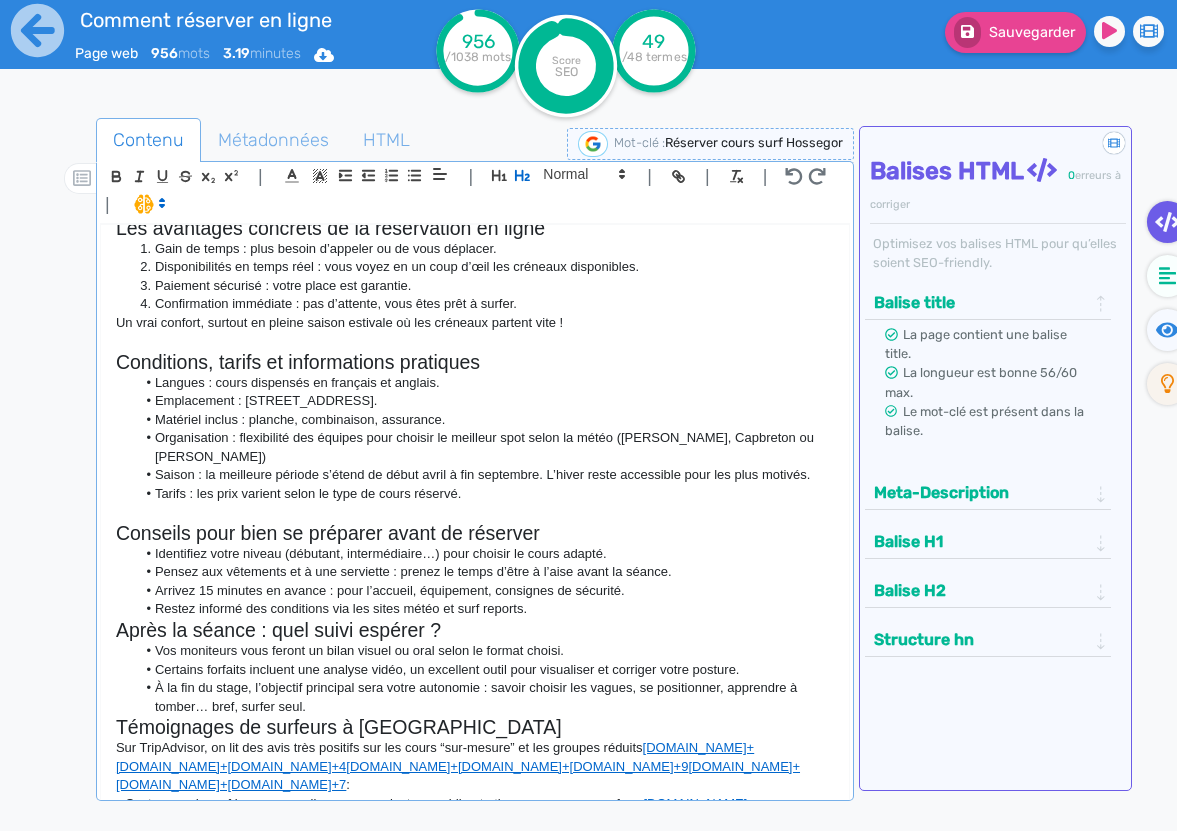 click on "Restez informé des conditions via les sites météo et surf reports." 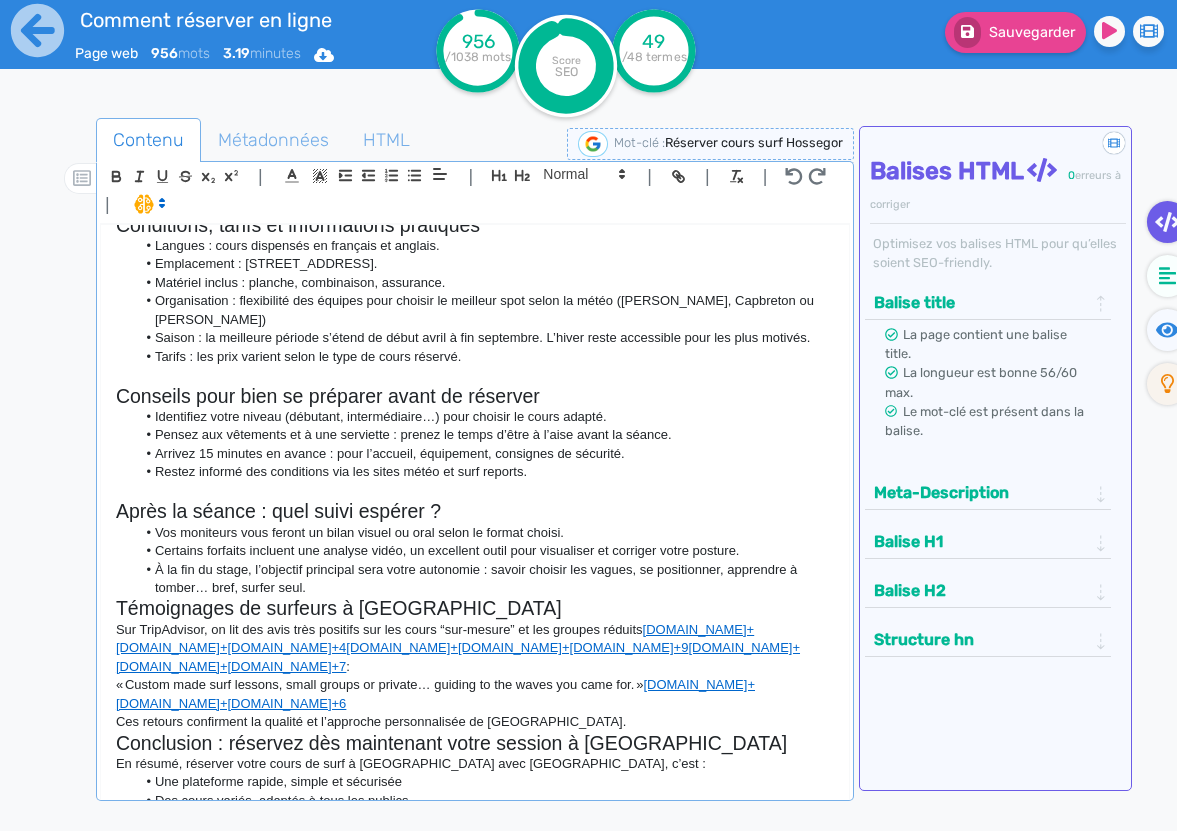 scroll, scrollTop: 1462, scrollLeft: 0, axis: vertical 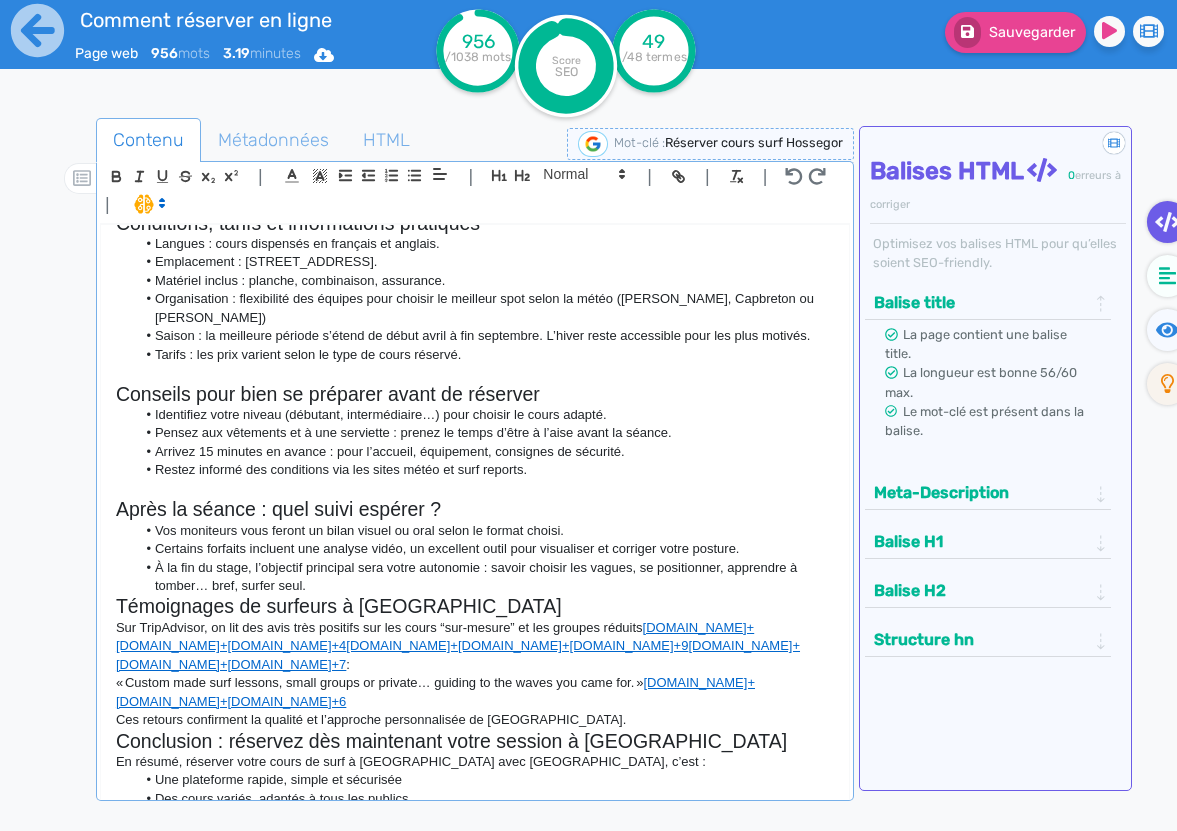 click on "Vos moniteurs vous feront un bilan visuel ou oral selon le format choisi." 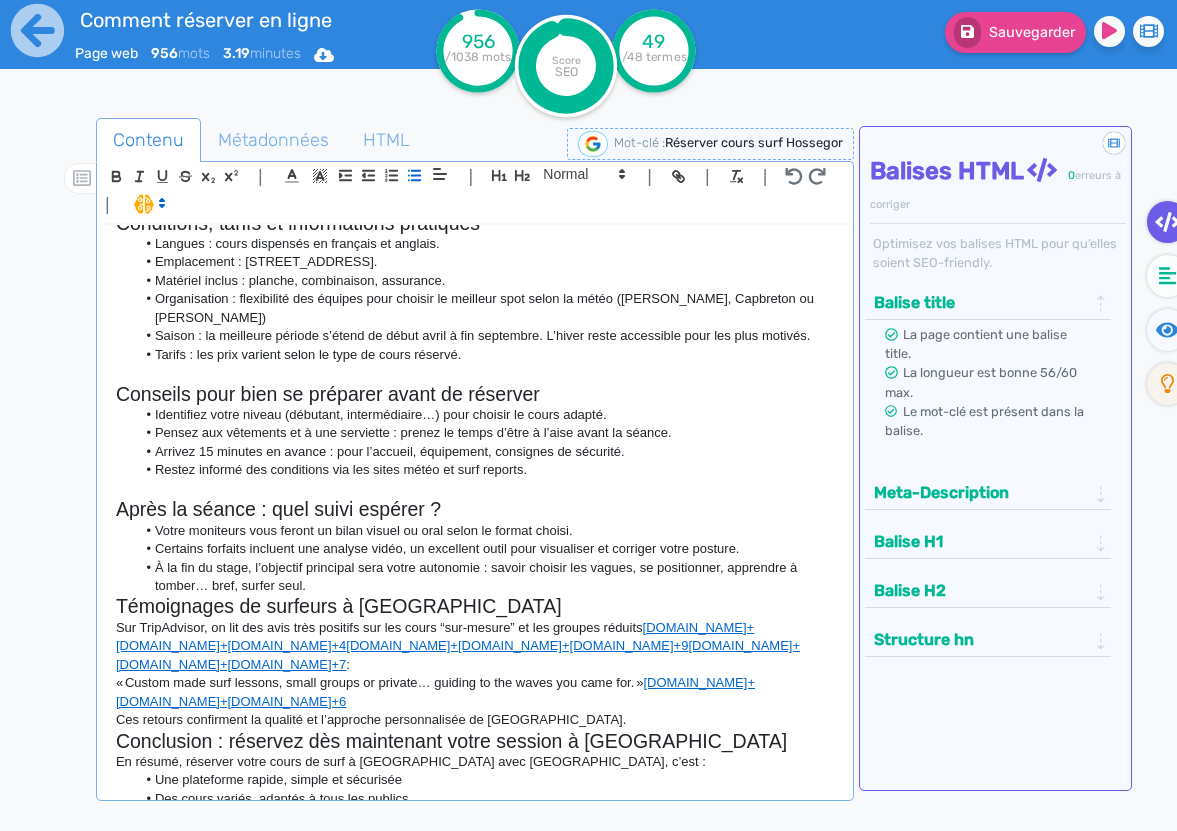 click on "Votre moniteurs vous feront un bilan visuel ou oral selon le format choisi." 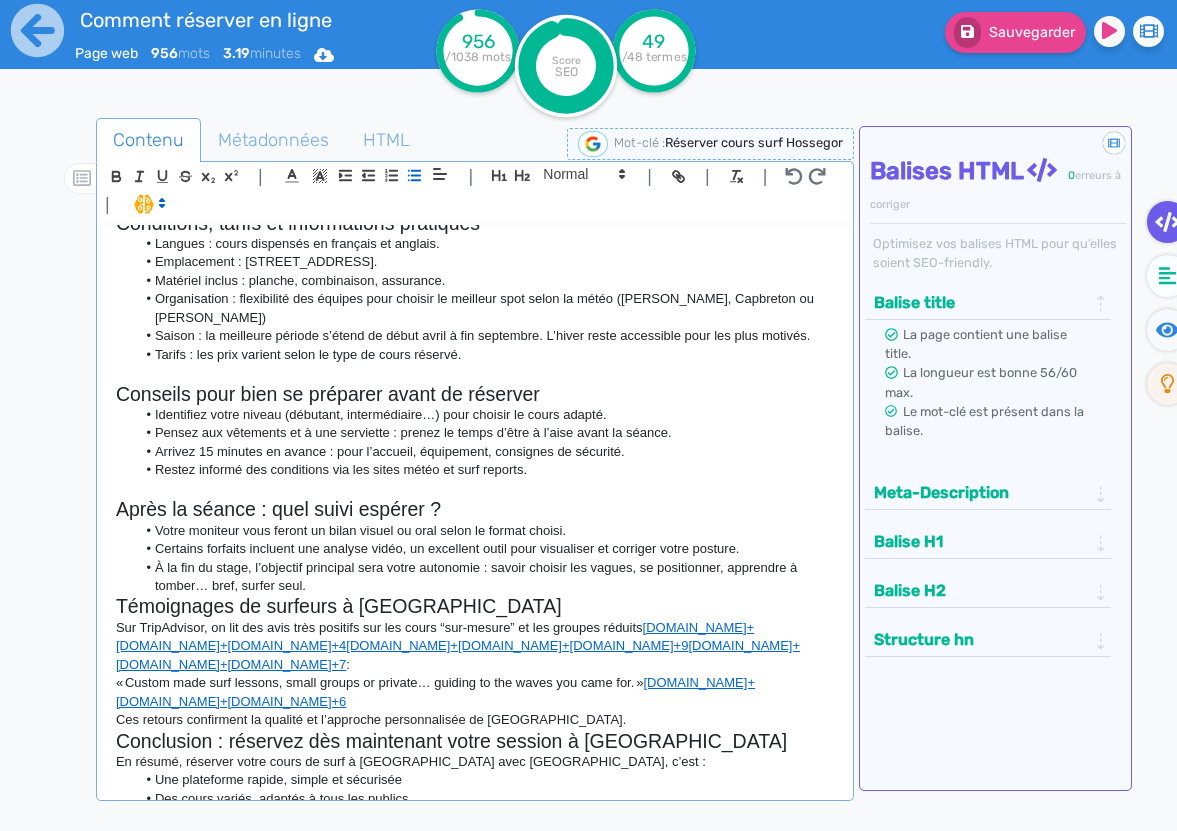 click on "Votre moniteur vous feront un bilan visuel ou oral selon le format choisi." 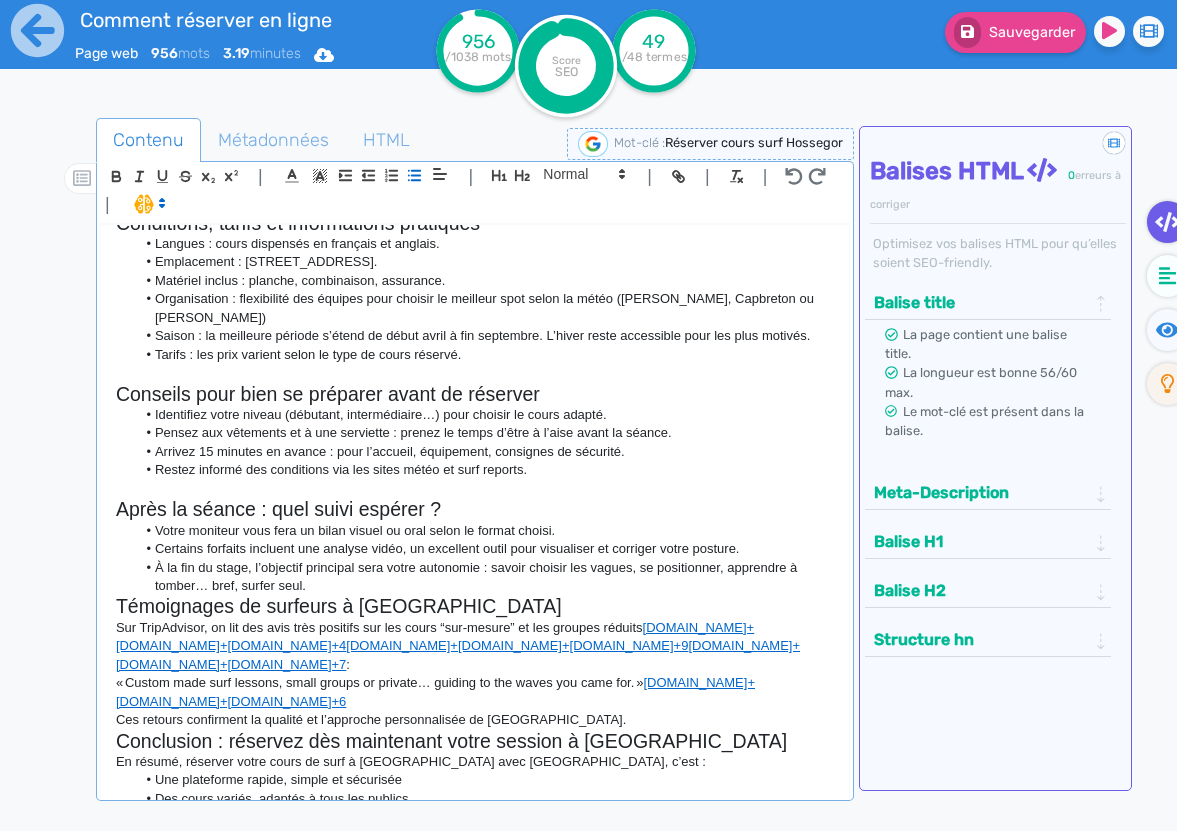click on "À la fin du stage, l’objectif principal sera votre autonomie : savoir choisir les vagues, se positionner, apprendre à tomber… bref, surfer seul." 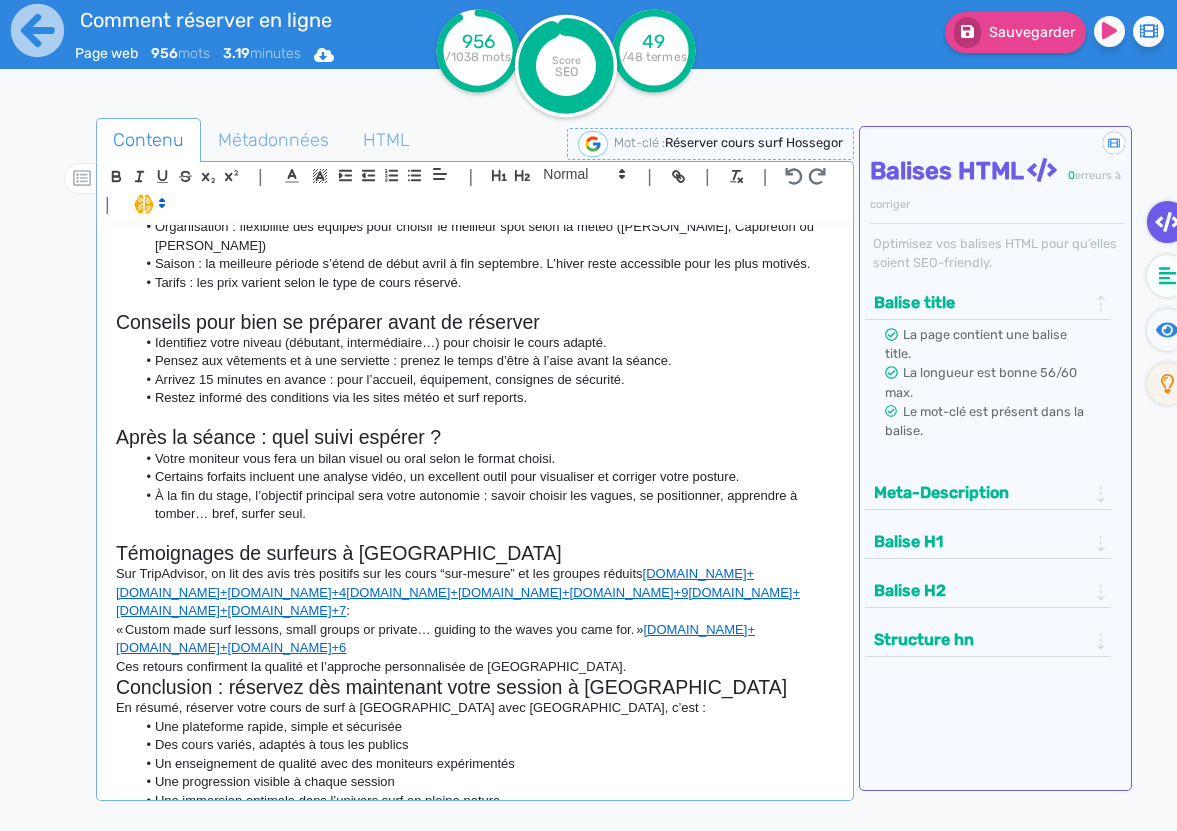scroll, scrollTop: 1545, scrollLeft: 0, axis: vertical 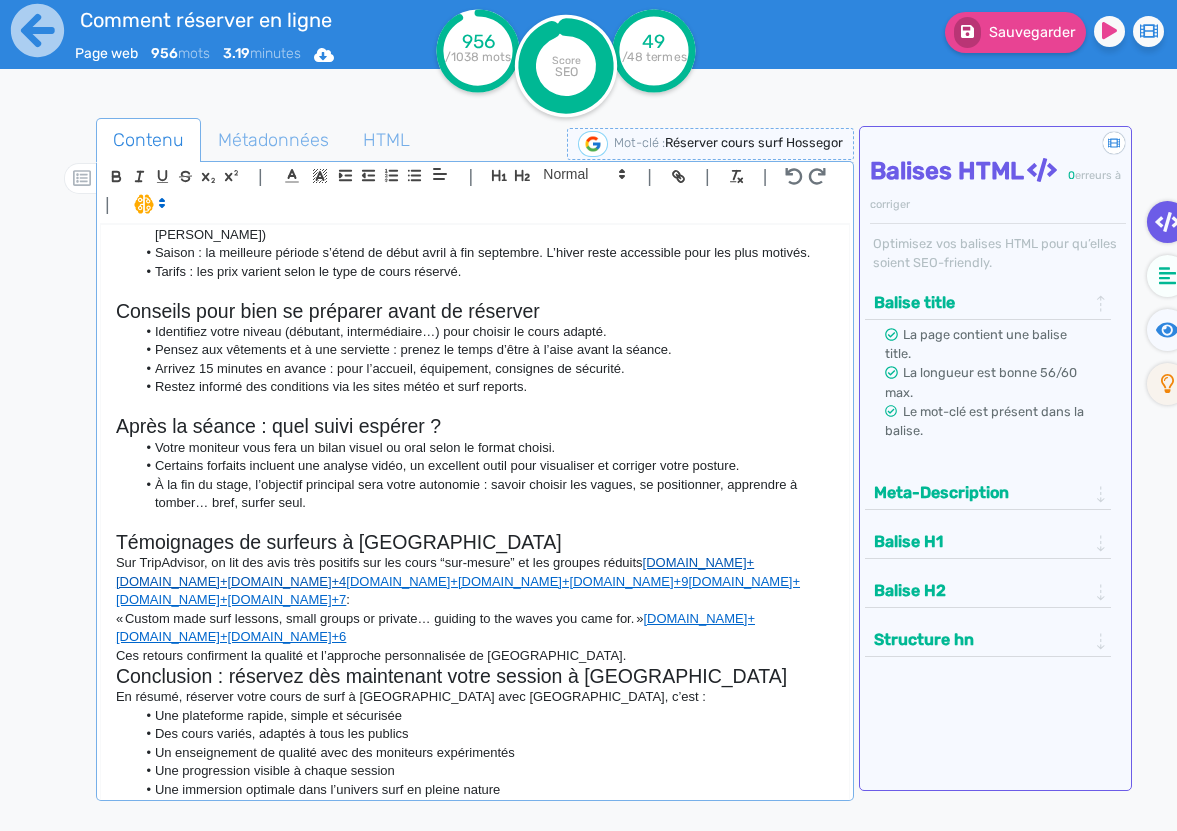 drag, startPoint x: 751, startPoint y: 561, endPoint x: 655, endPoint y: 525, distance: 102.528046 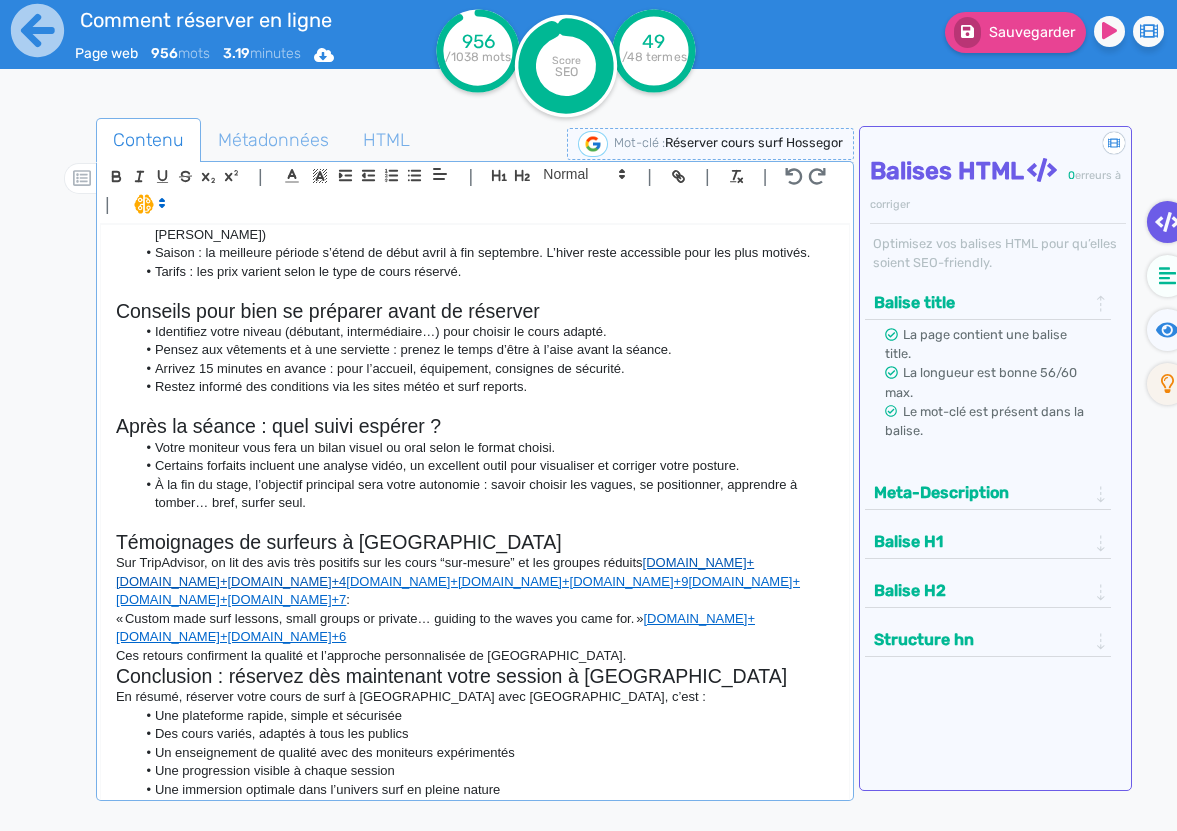 click on "Sur TripAdvisor, on lit des avis très positifs sur les cours “sur-mesure” et les groupes réduits  [DOMAIN_NAME]+[DOMAIN_NAME]+[DOMAIN_NAME]+4 [DOMAIN_NAME]+[DOMAIN_NAME]+[DOMAIN_NAME]+9 [DOMAIN_NAME]+[DOMAIN_NAME]+[DOMAIN_NAME]+7  :" 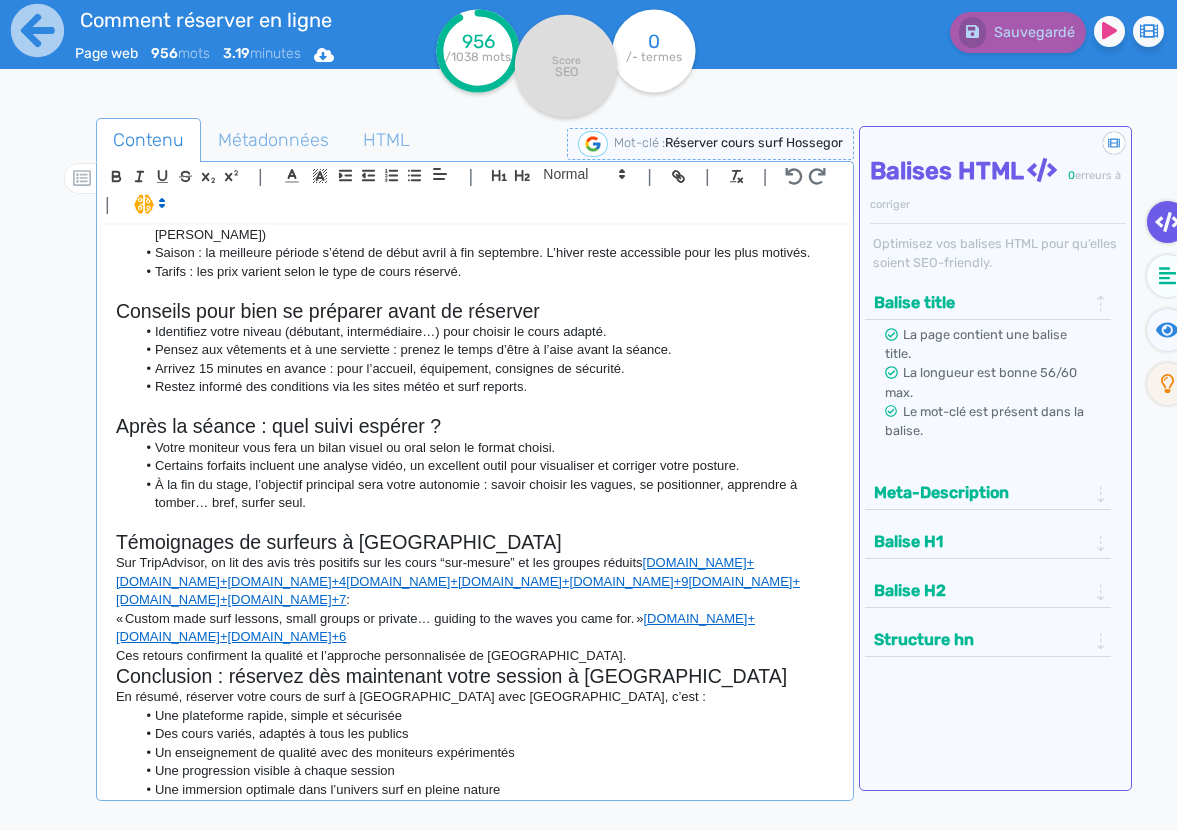 click on "Ces retours confirment la qualité et l’approche personnalisée de [GEOGRAPHIC_DATA]." 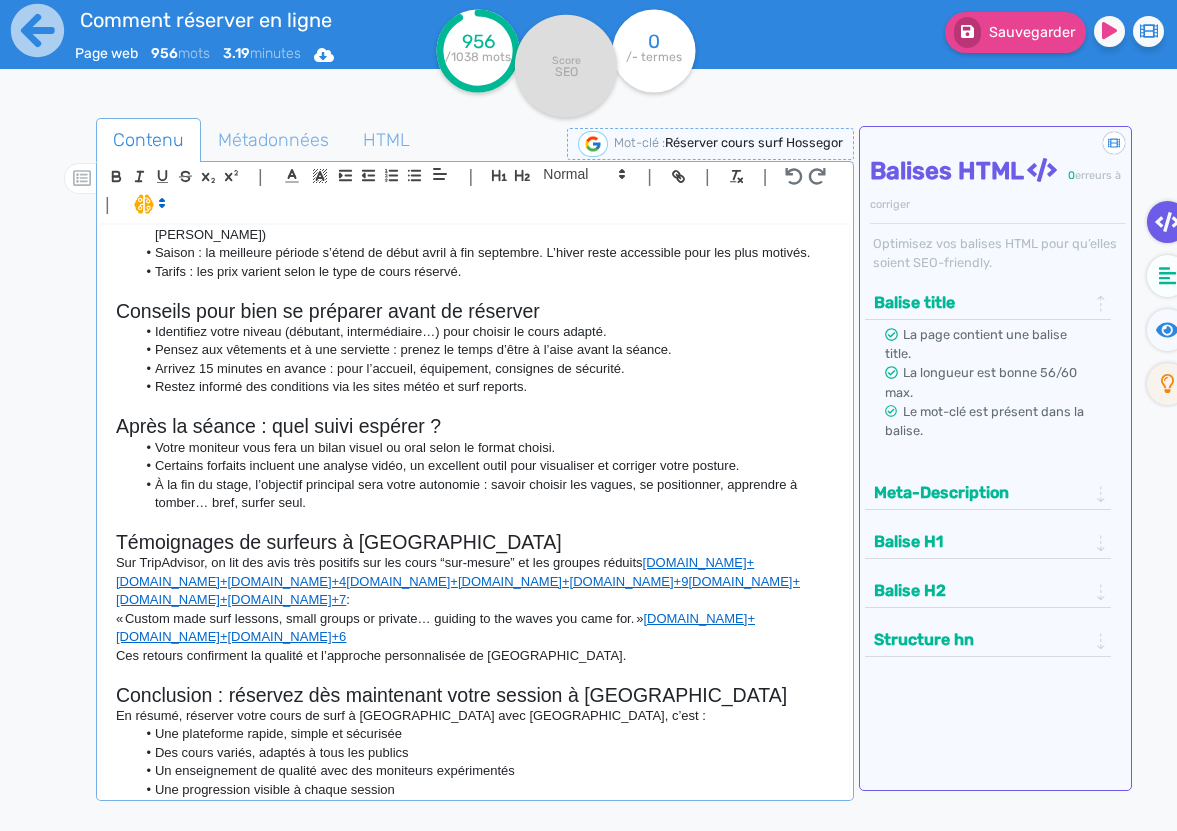 scroll, scrollTop: 1563, scrollLeft: 0, axis: vertical 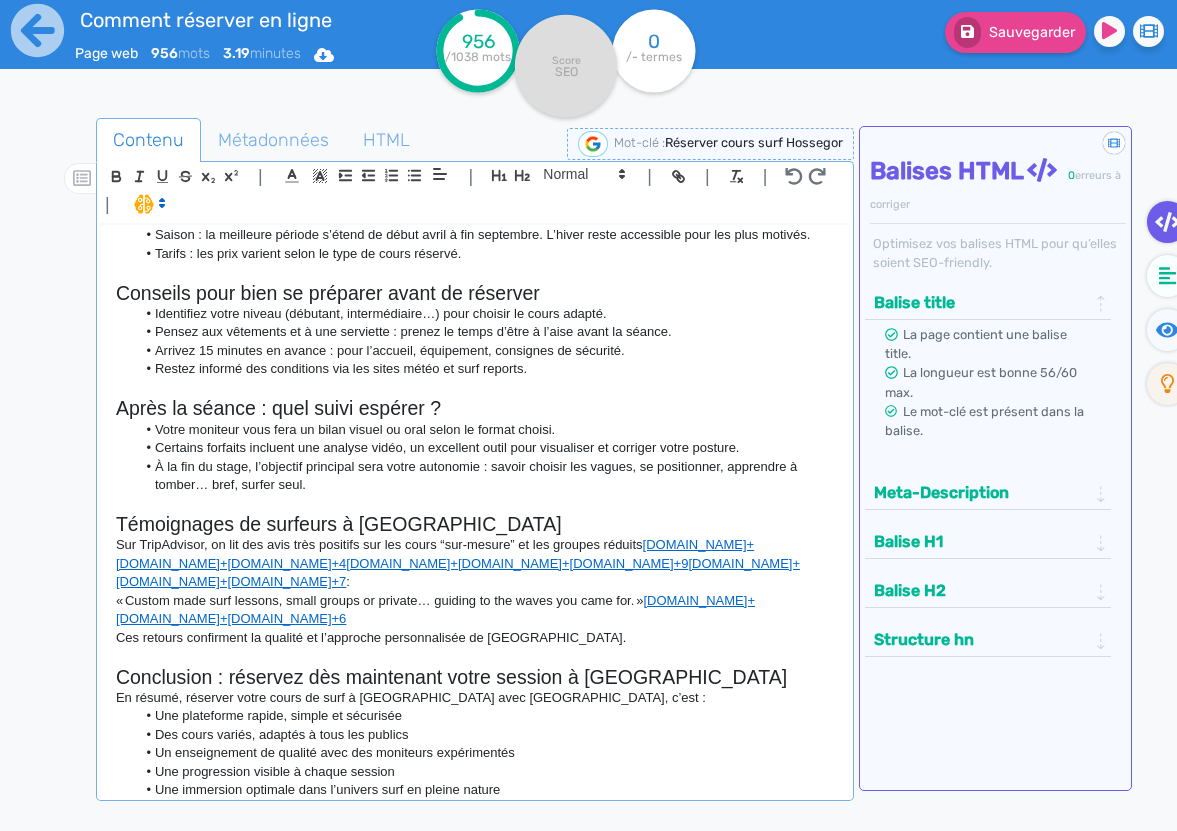 click on "Une immersion optimale dans l’univers surf en pleine nature" 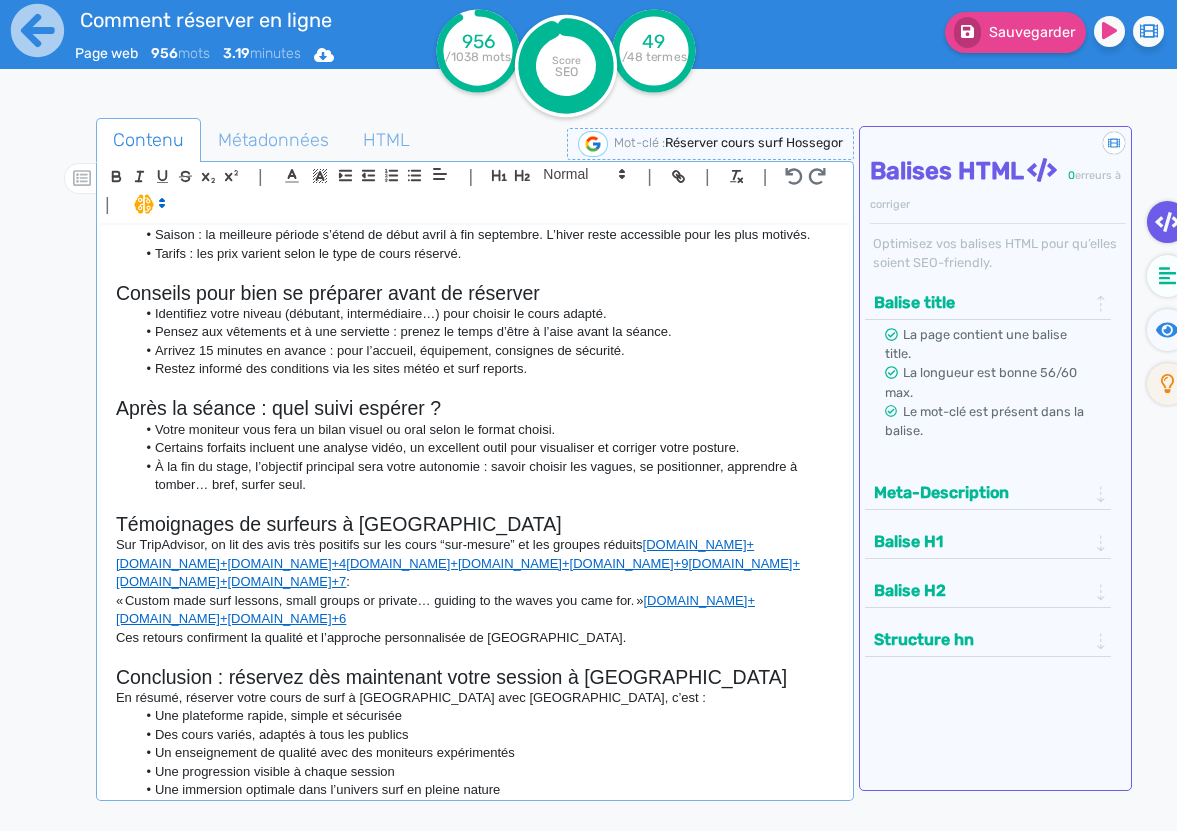 click on "En résumé, réserver votre cours de surf à [GEOGRAPHIC_DATA] avec [GEOGRAPHIC_DATA], c’est :" 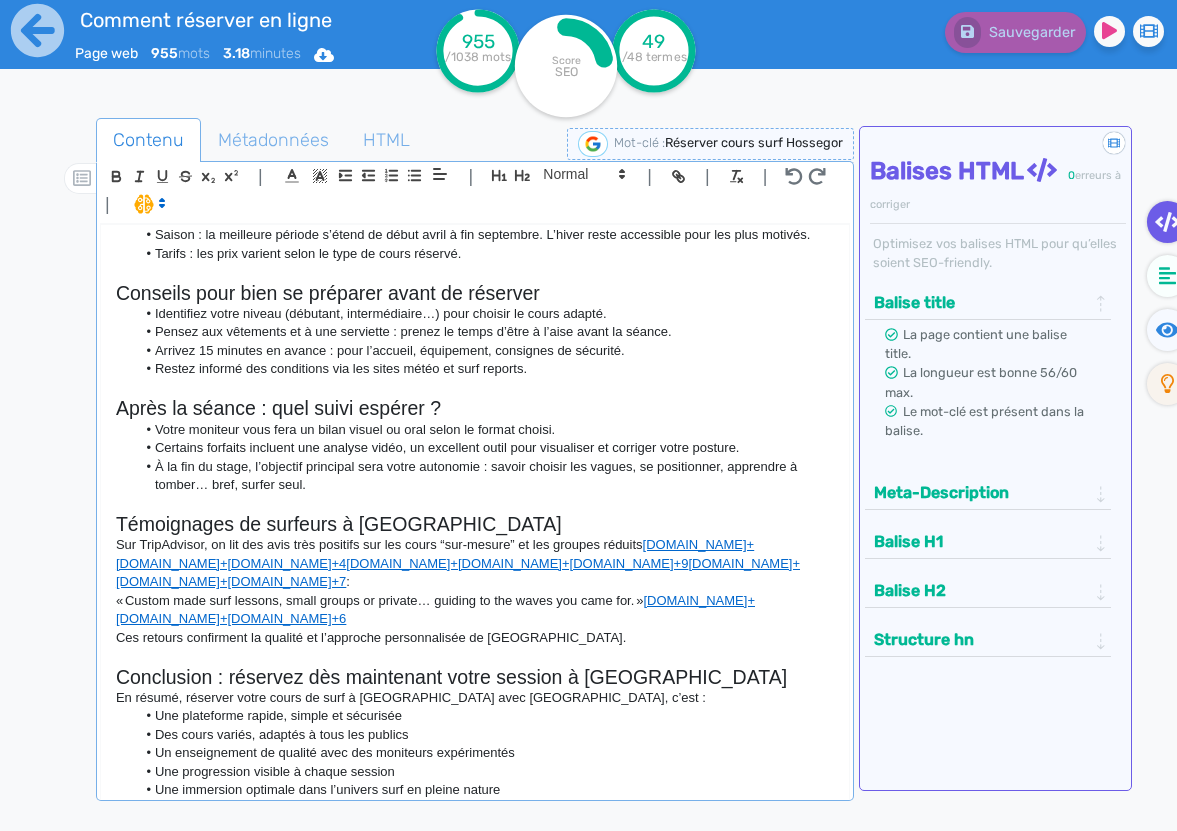scroll, scrollTop: 1582, scrollLeft: 0, axis: vertical 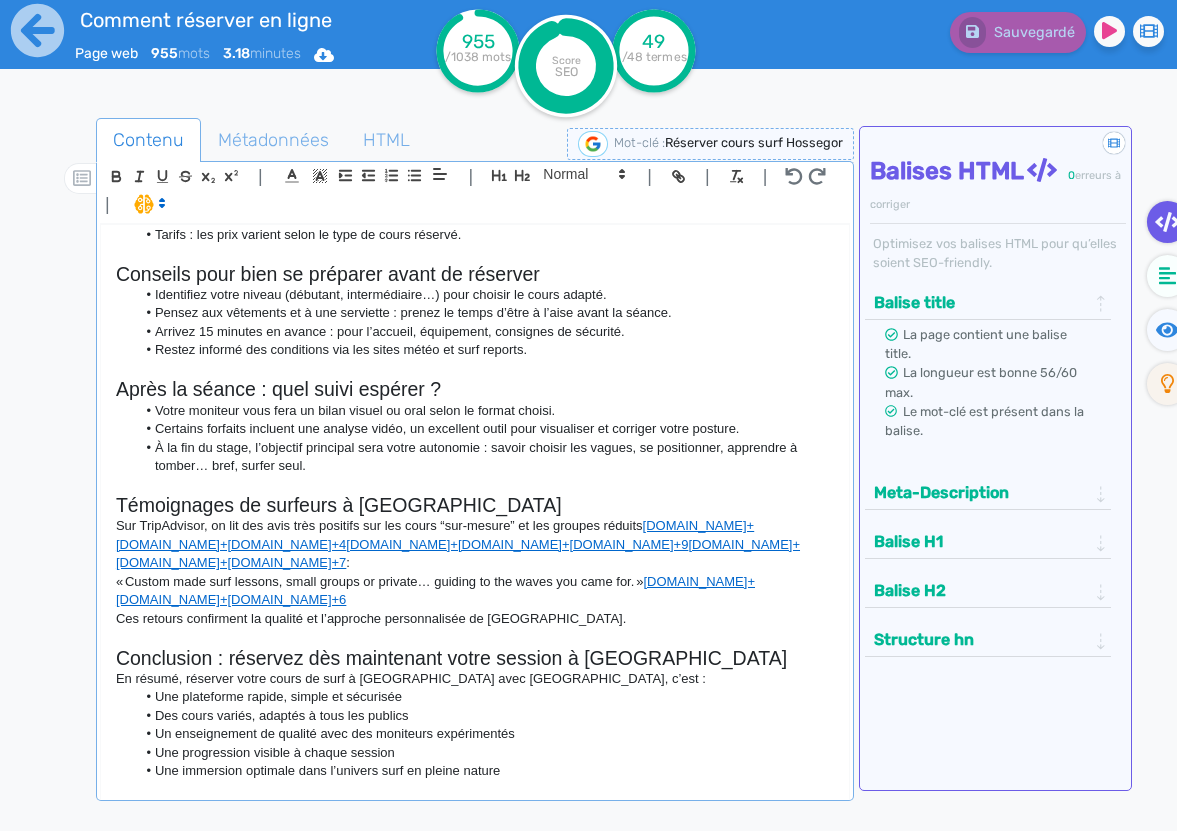 click on "Un enseignement de qualité avec des moniteurs expérimentés" 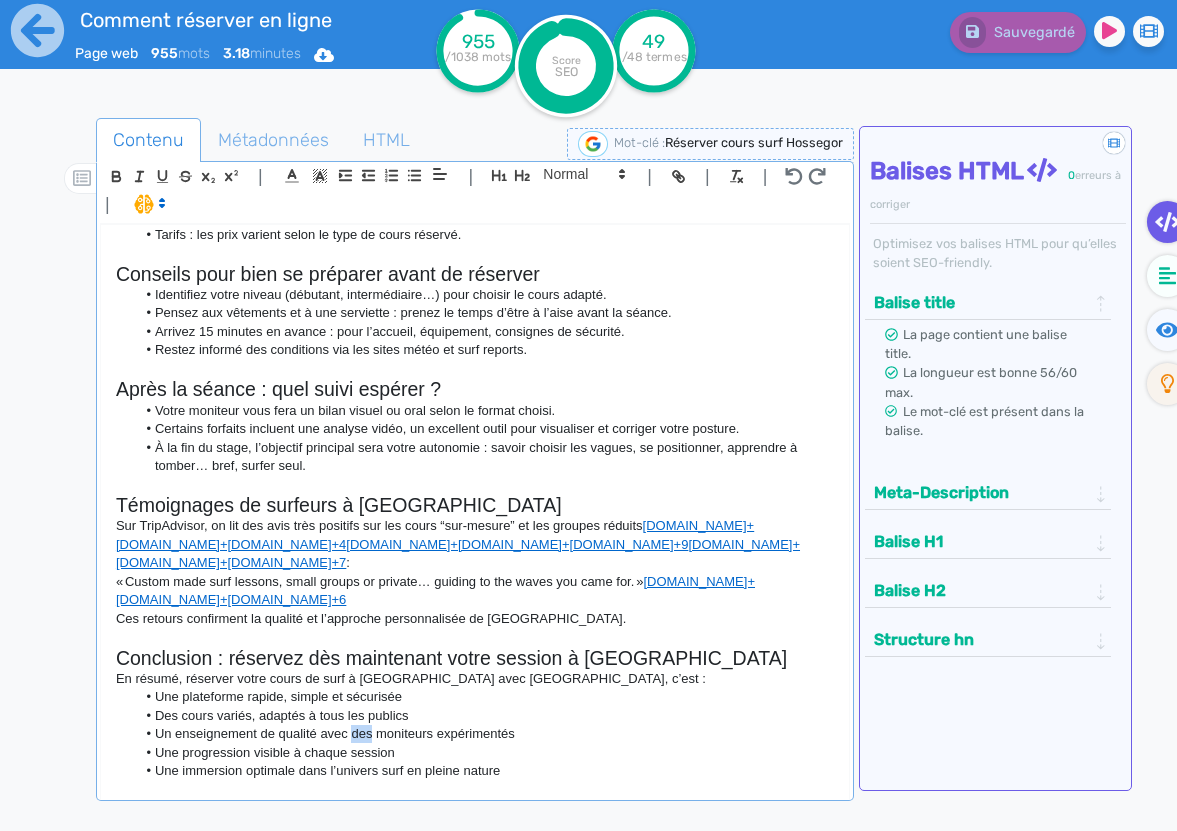 click on "Un enseignement de qualité avec des moniteurs expérimentés" 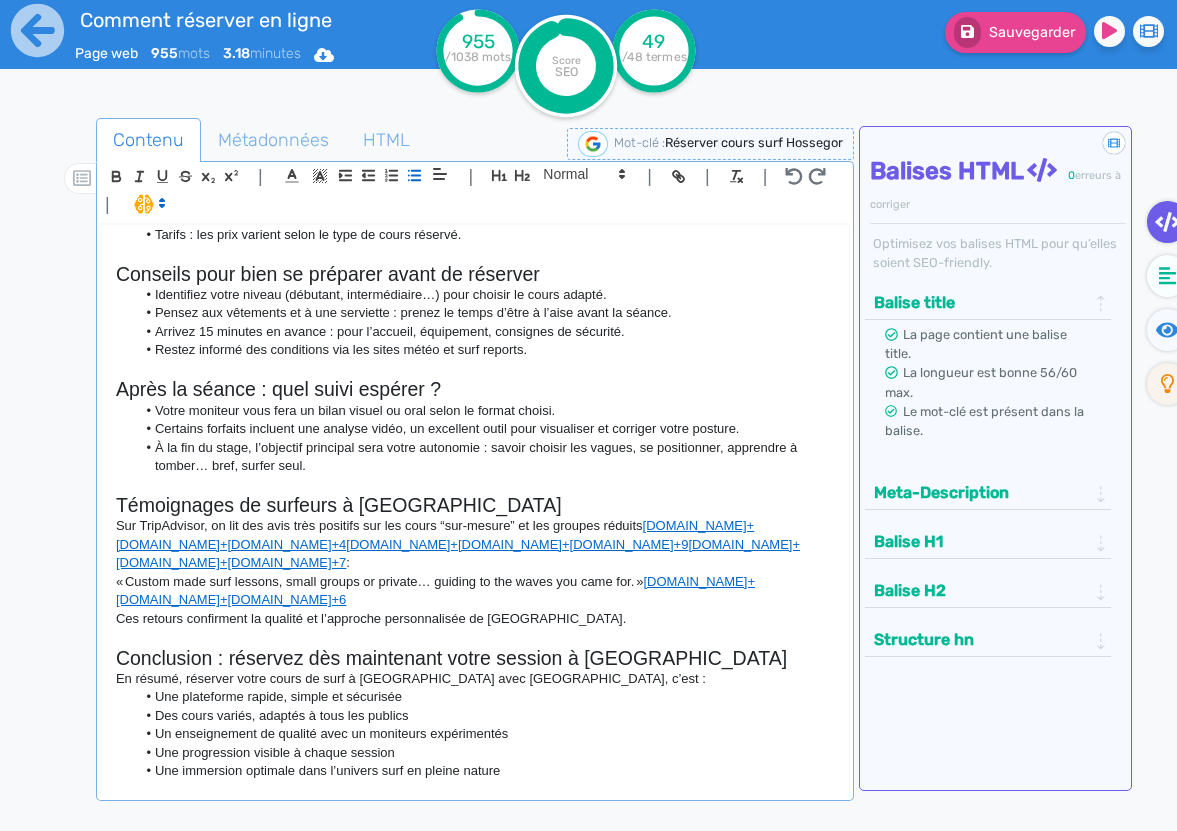 click on "Un enseignement de qualité avec un moniteurs expérimentés" 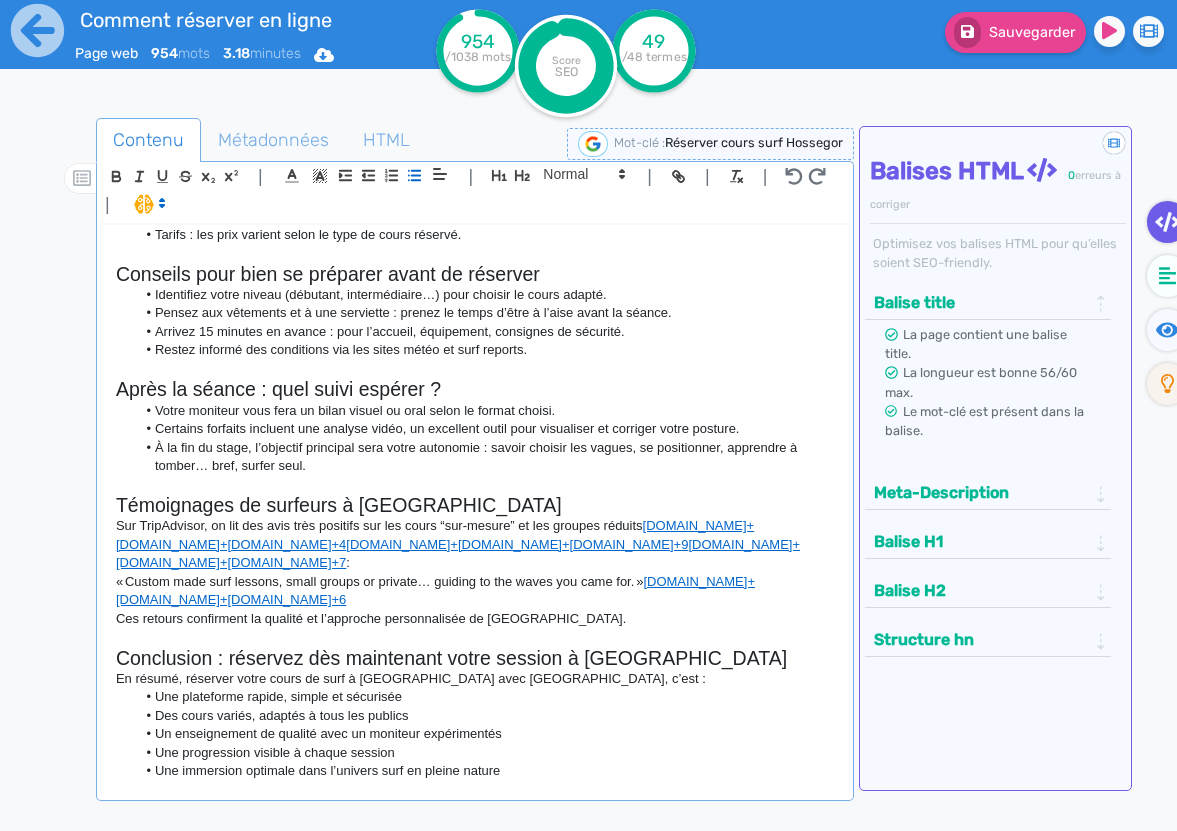 click on "Un enseignement de qualité avec un moniteur expérimentés" 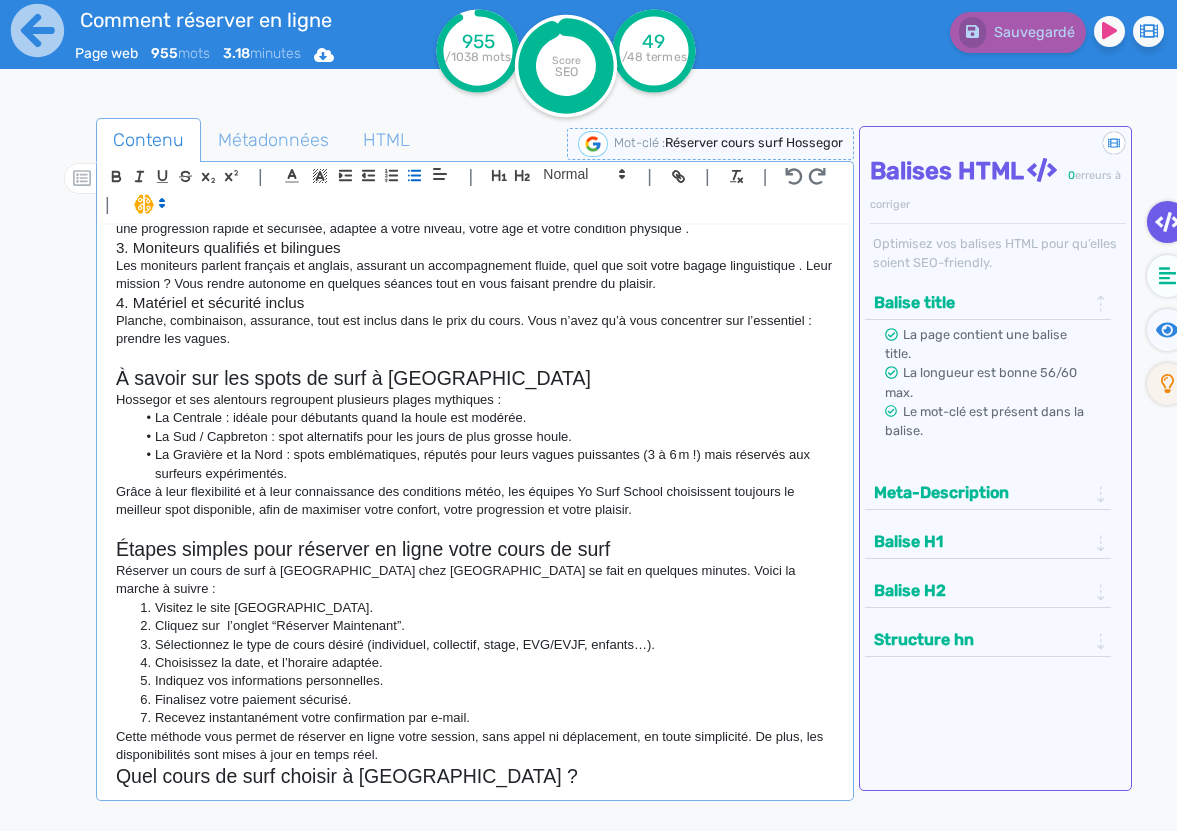 scroll, scrollTop: 0, scrollLeft: 0, axis: both 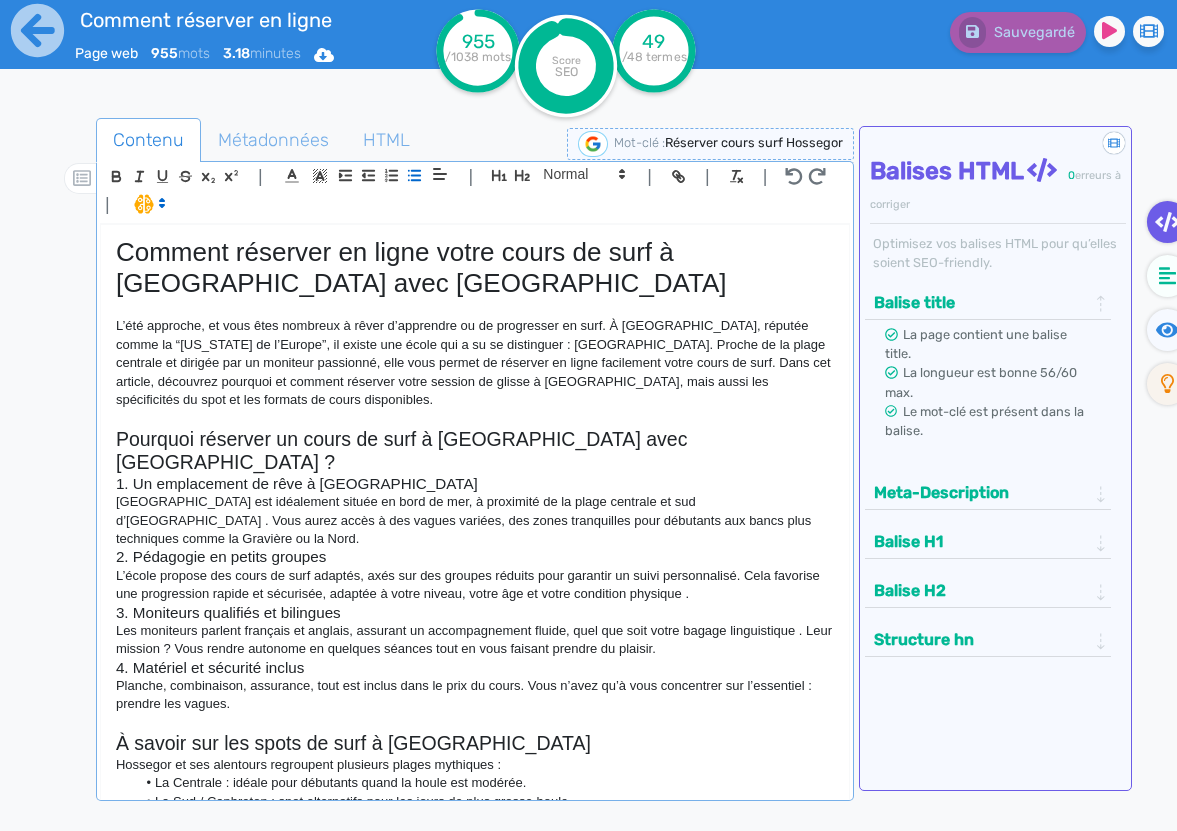 click on "[GEOGRAPHIC_DATA] est idéalement située en bord de mer, à proximité de la plage centrale et sud d’[GEOGRAPHIC_DATA] . Vous aurez accès à des vagues variées, des zones tranquilles pour débutants aux bancs plus techniques comme la Gravière ou la Nord." 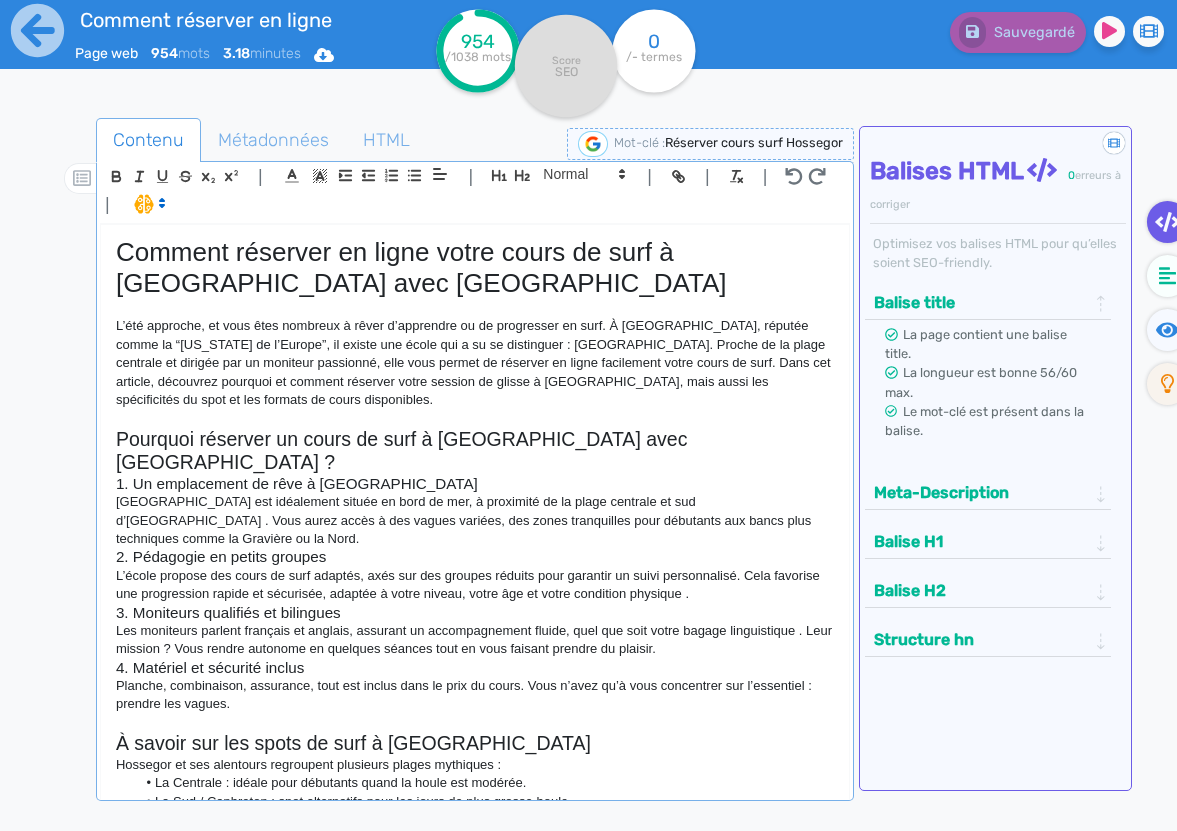 click on "Pourquoi réserver un cours de surf à [GEOGRAPHIC_DATA] avec [GEOGRAPHIC_DATA] ?" 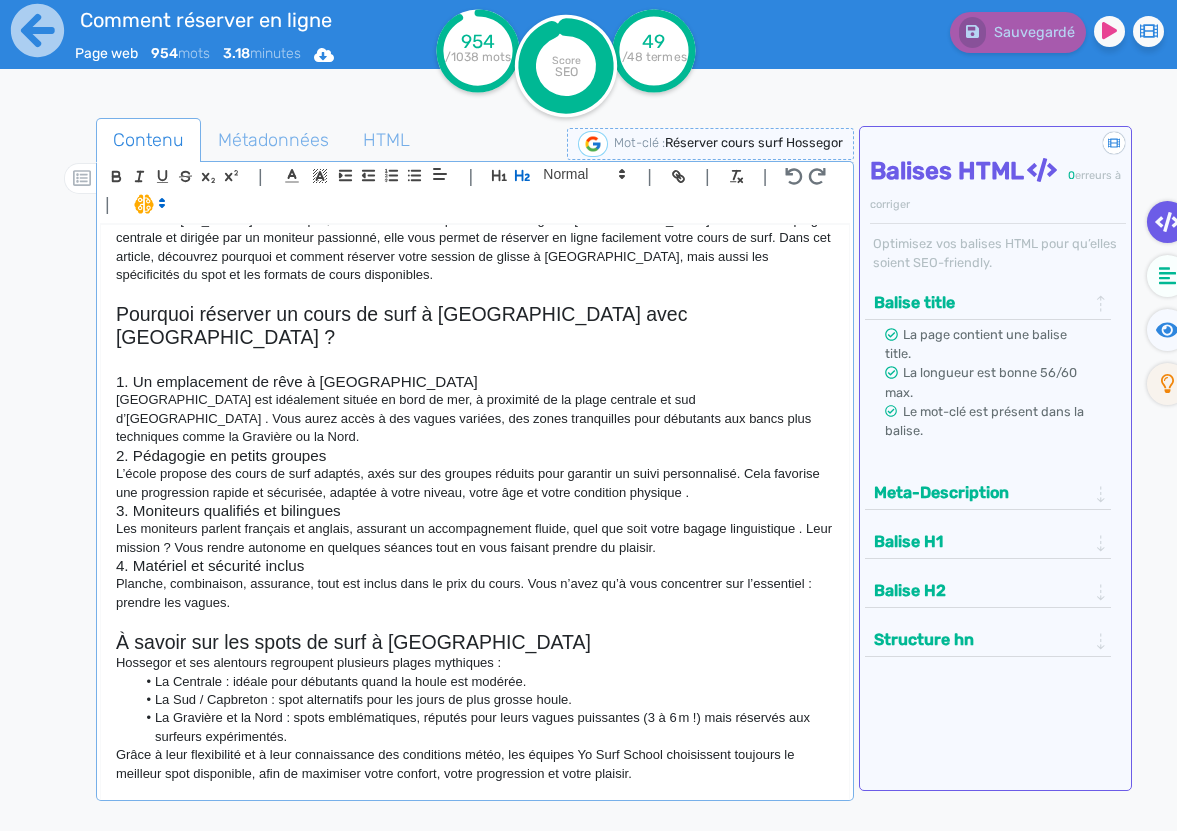 scroll, scrollTop: 281, scrollLeft: 0, axis: vertical 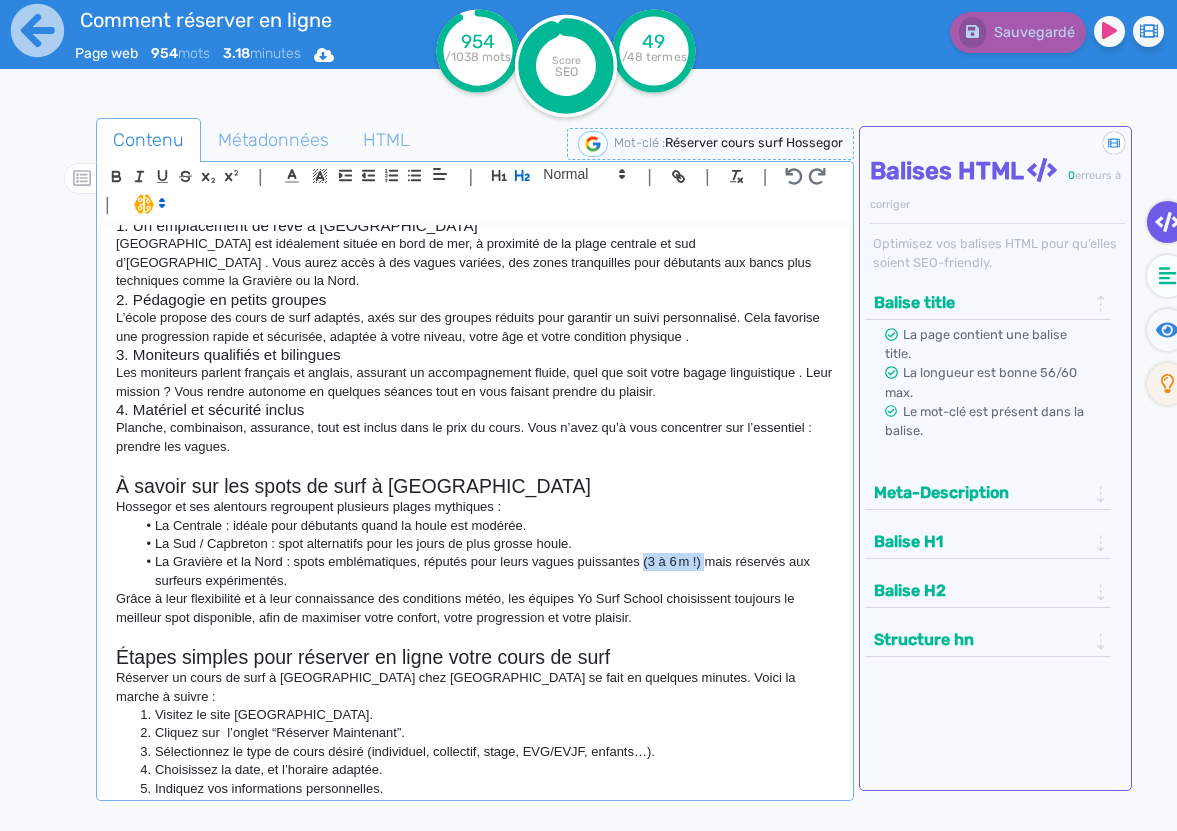 drag, startPoint x: 708, startPoint y: 526, endPoint x: 647, endPoint y: 524, distance: 61.03278 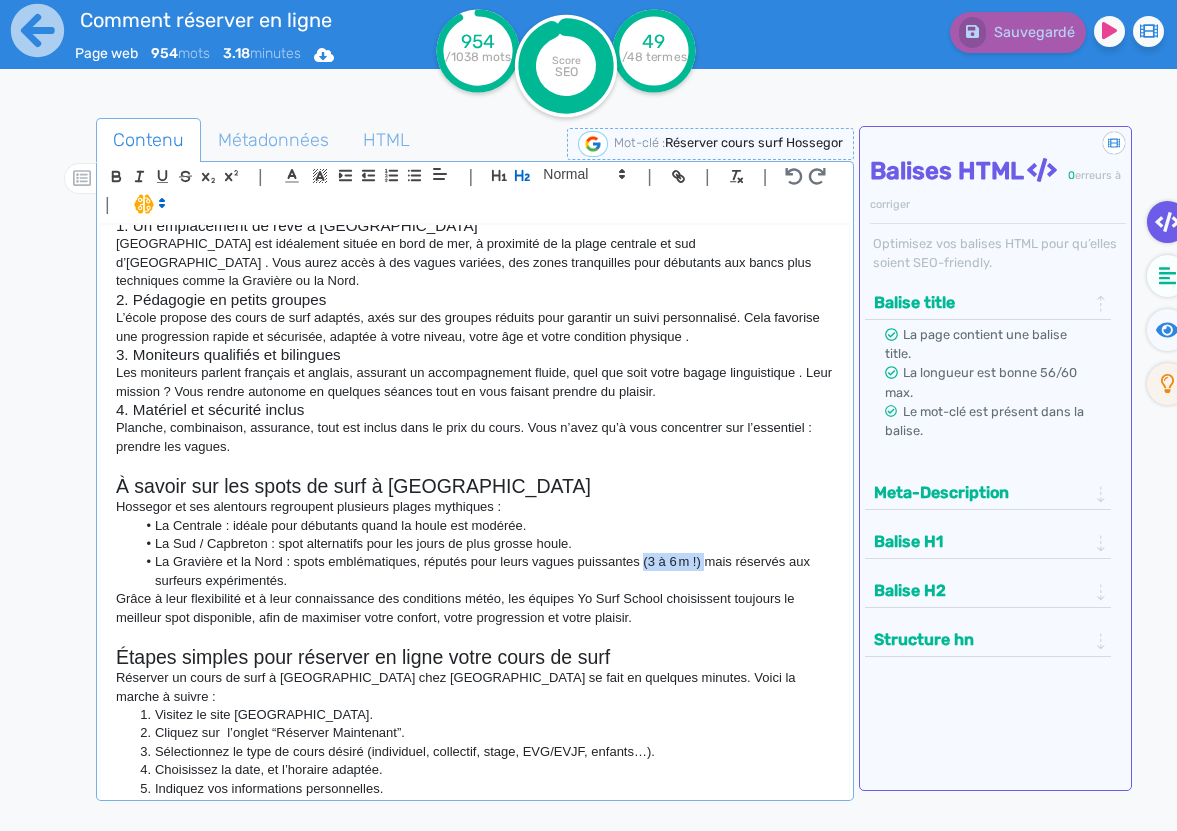 click on "La Gravière et la Nord : spots emblématiques, réputés pour leurs vagues puissantes (3 à 6 m !) mais réservés aux surfeurs expérimentés." 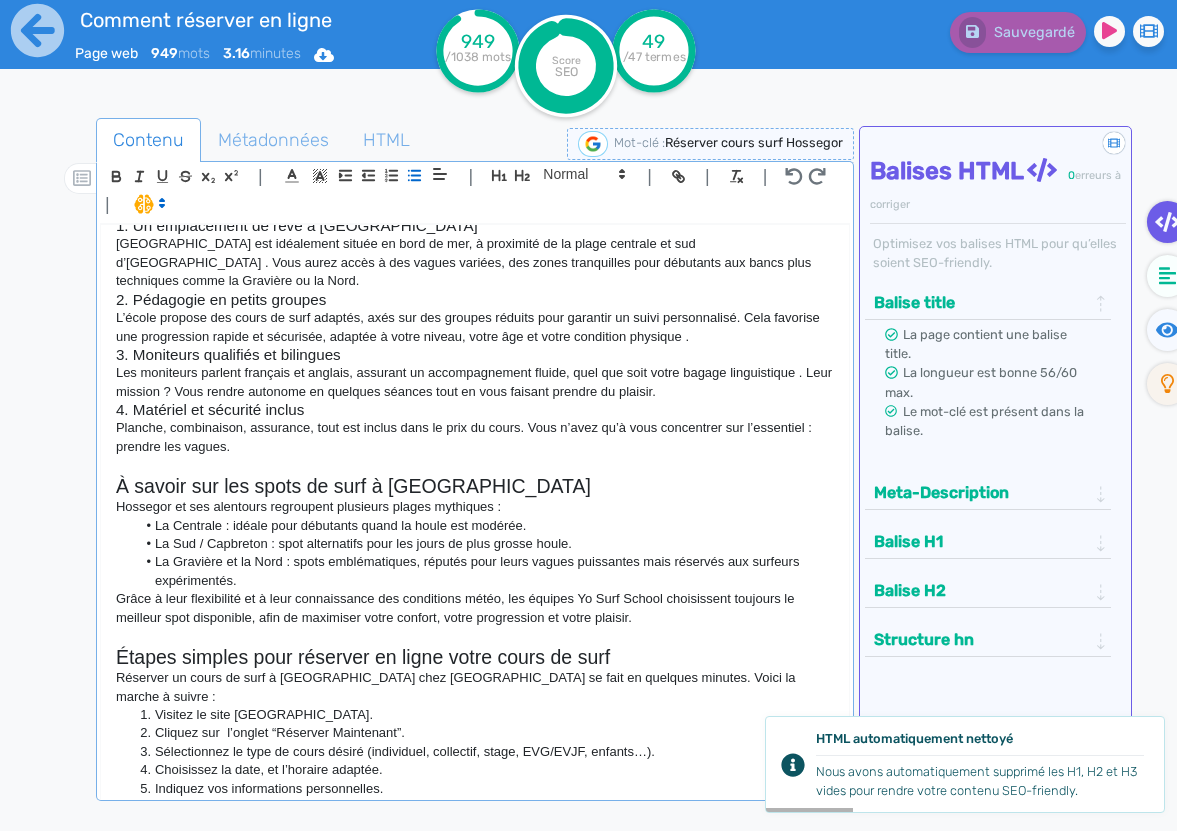 click on "Grâce à leur flexibilité et à leur connaissance des conditions météo, les équipes Yo Surf School choisissent toujours le meilleur spot disponible, afin de maximiser votre confort, votre progression et votre plaisir." 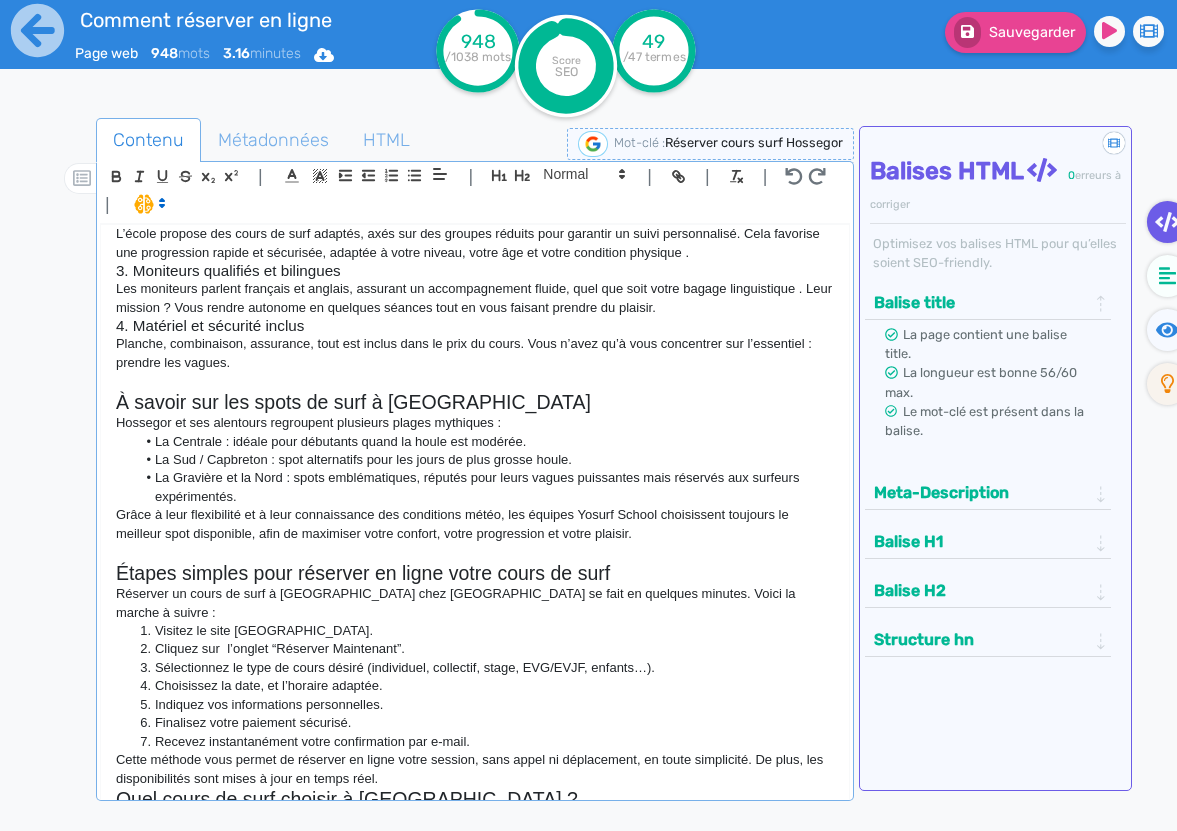 scroll, scrollTop: 366, scrollLeft: 0, axis: vertical 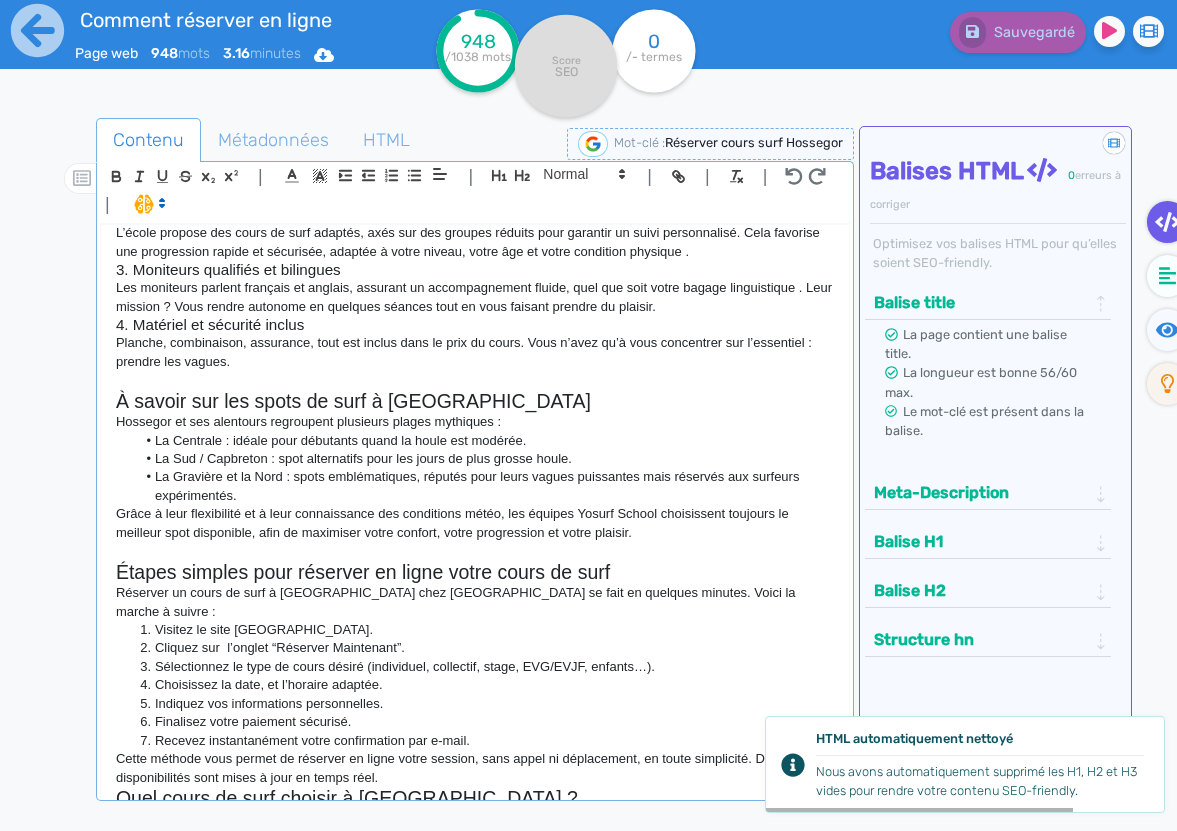 click on "Réserver un cours de surf à [GEOGRAPHIC_DATA] chez [GEOGRAPHIC_DATA] se fait en quelques minutes. Voici la marche à suivre :" 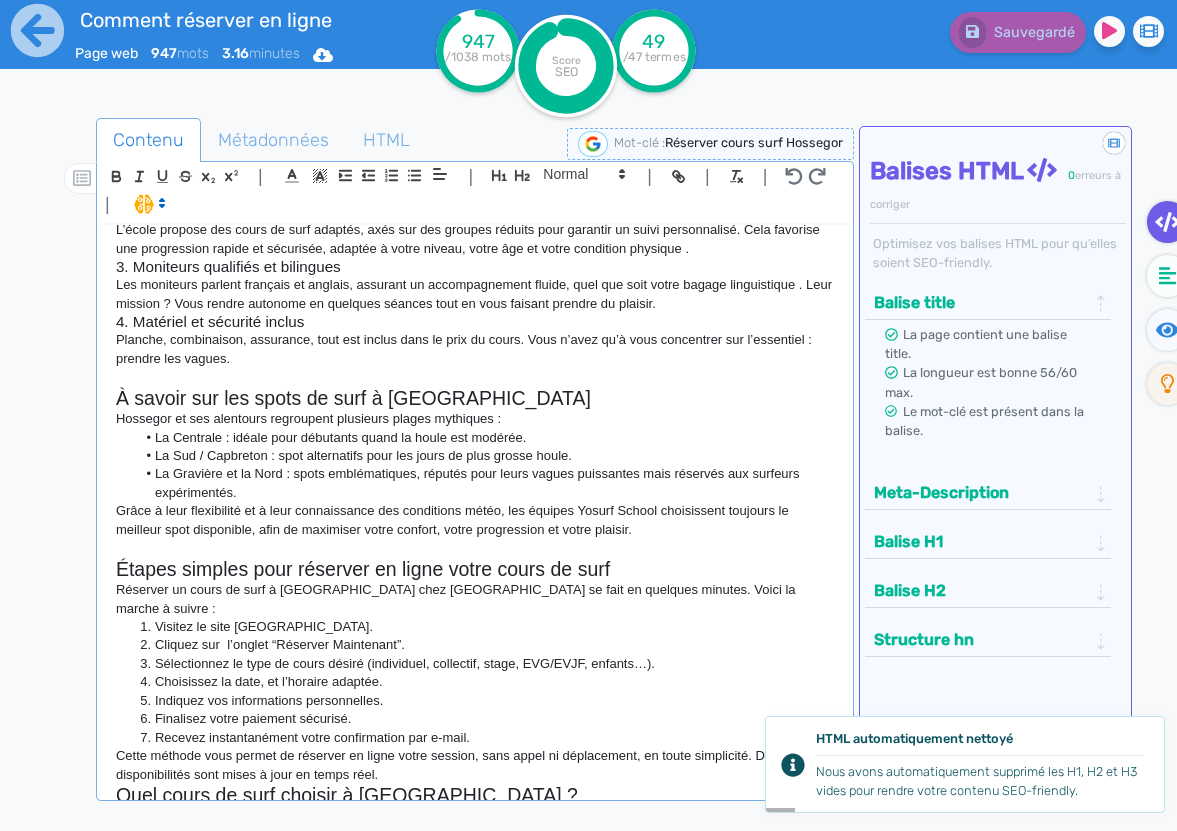 scroll, scrollTop: 372, scrollLeft: 0, axis: vertical 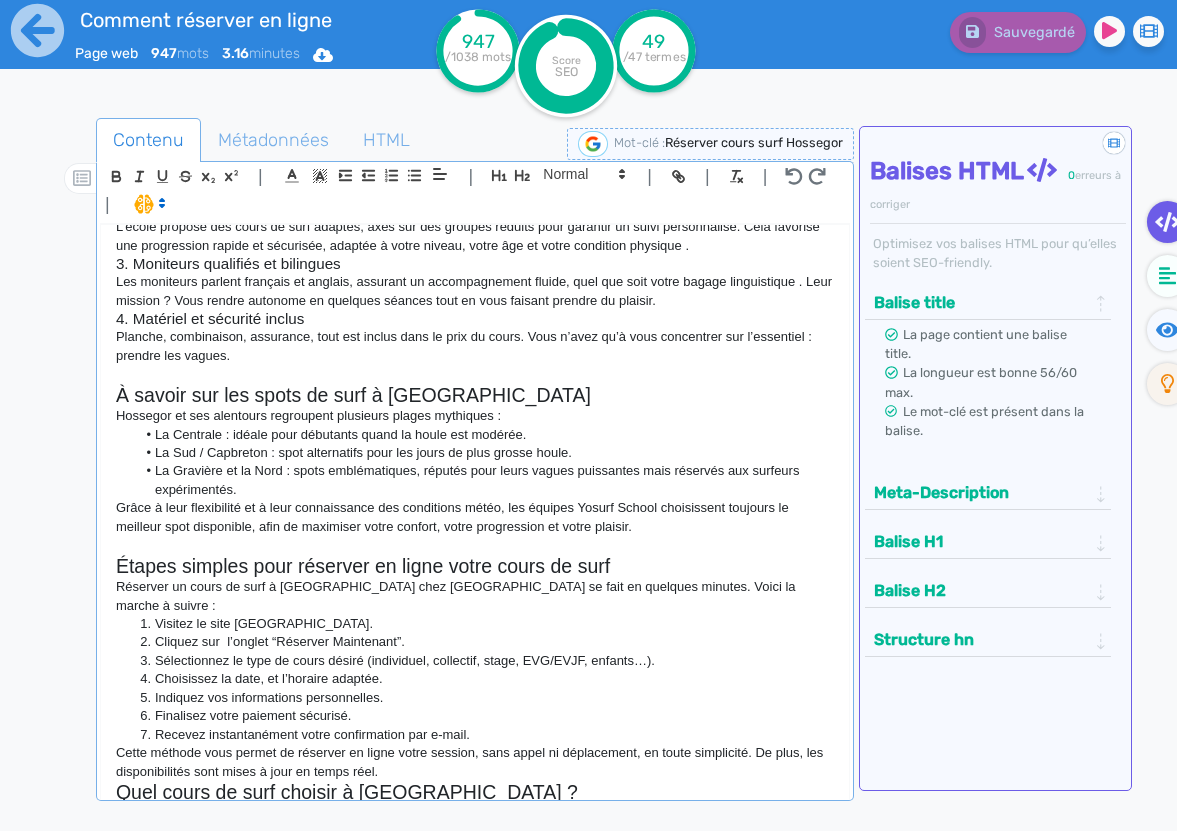 click on "Quel cours de surf choisir à [GEOGRAPHIC_DATA] ?" 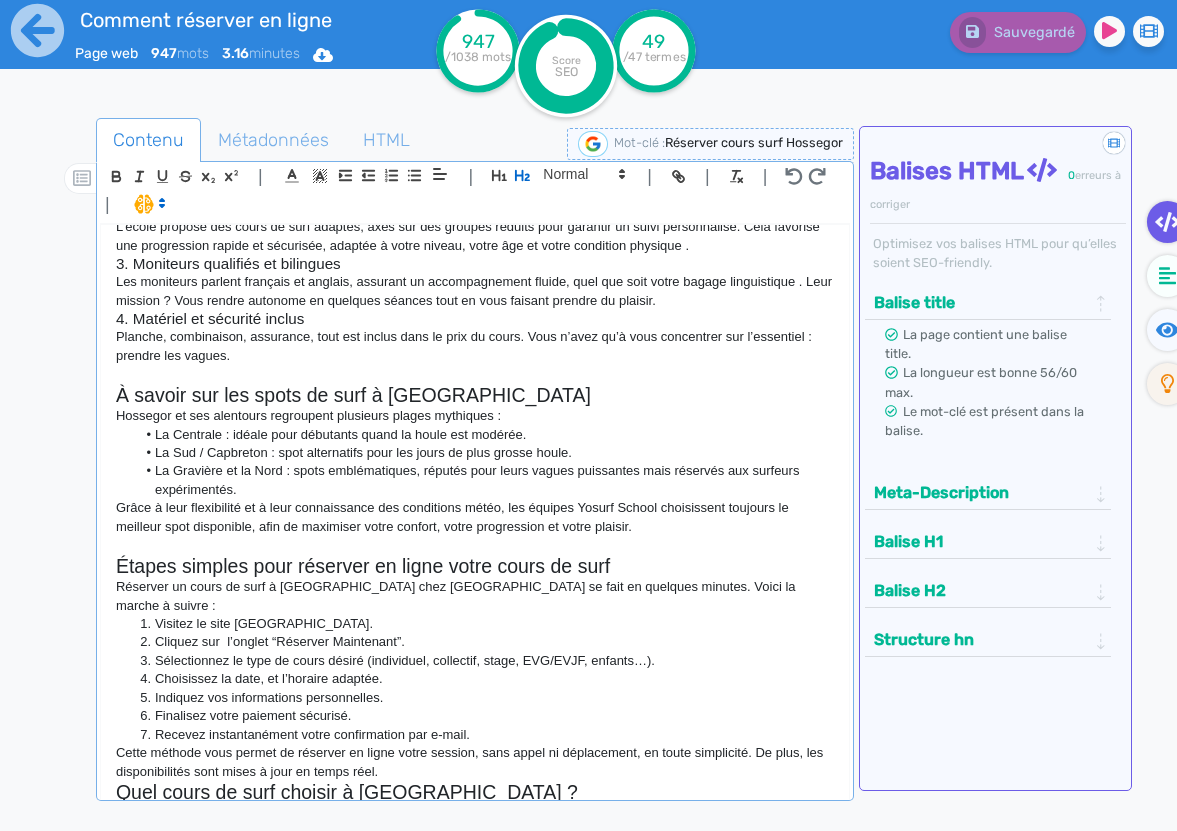 click on "Quel cours de surf choisir à [GEOGRAPHIC_DATA] ?" 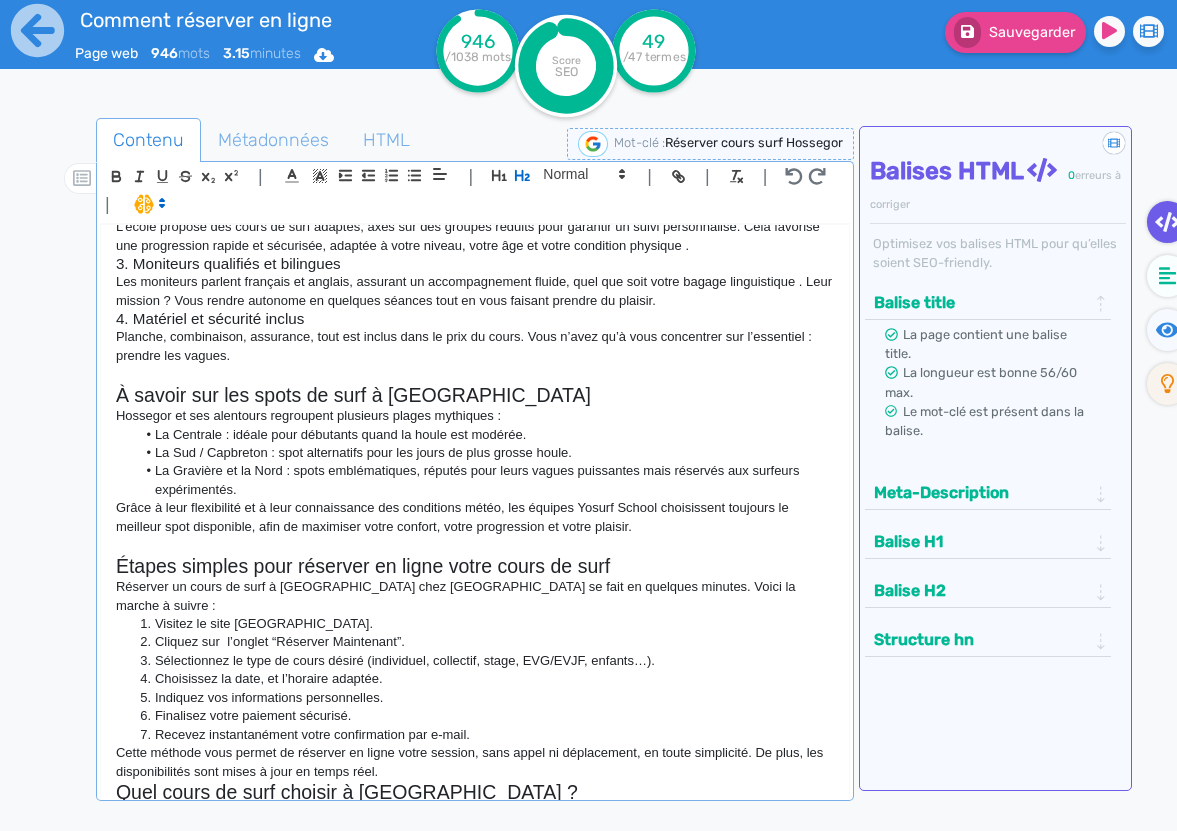 scroll, scrollTop: 0, scrollLeft: 0, axis: both 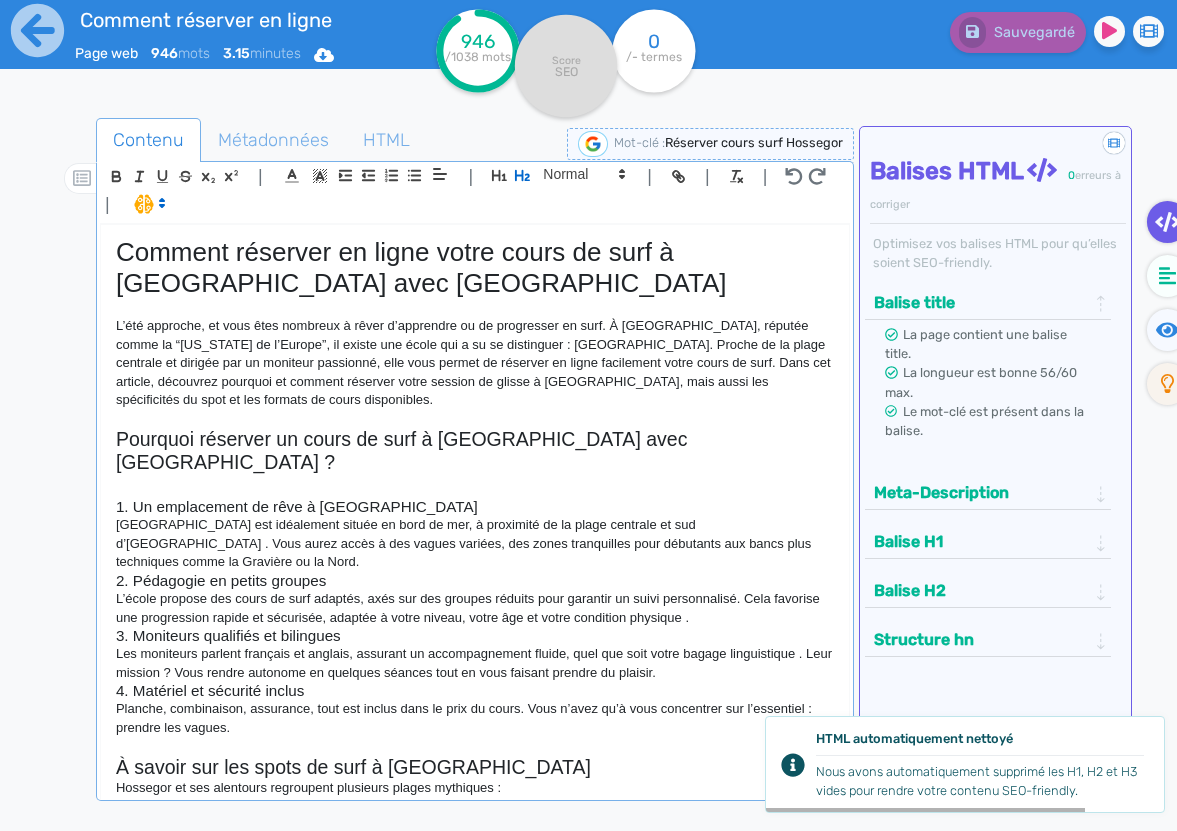 click on "Comment réserver en ligne votre cours de surf à [GEOGRAPHIC_DATA] avec [GEOGRAPHIC_DATA]" 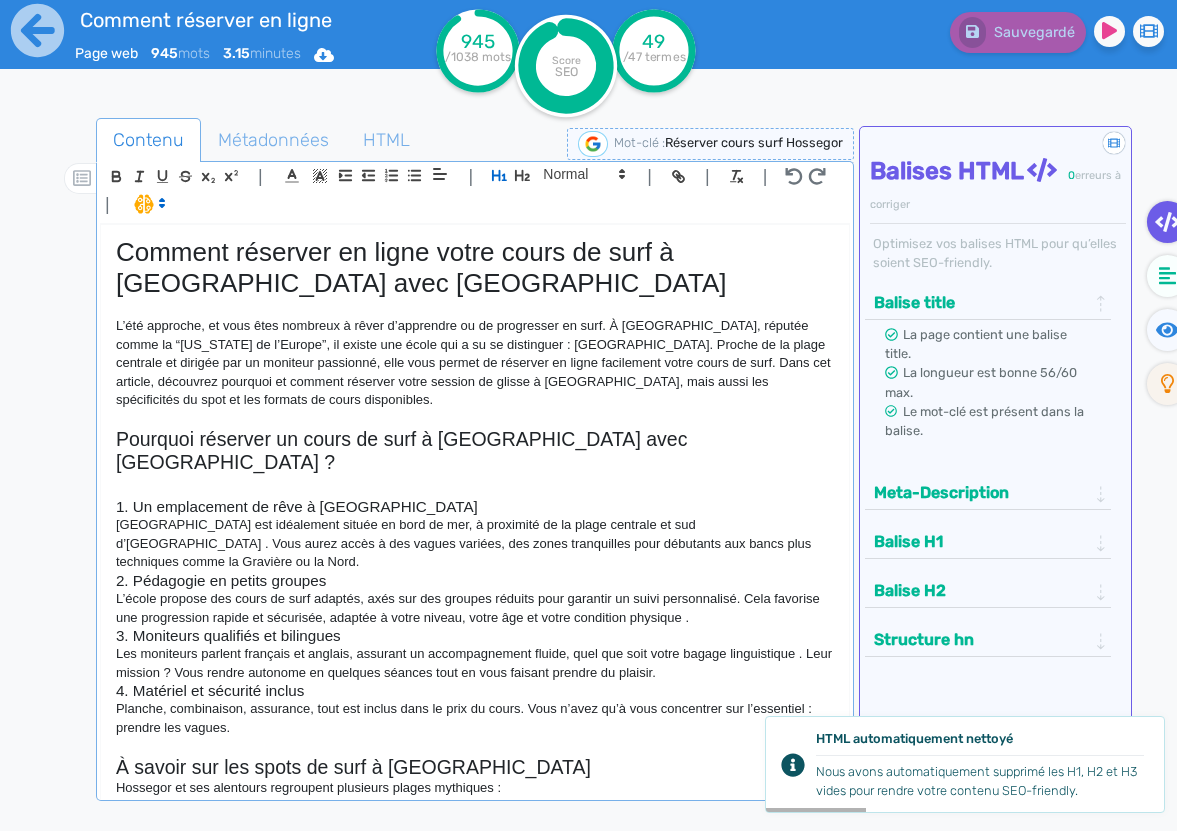 click on "Pourquoi réserver un cours de surf à [GEOGRAPHIC_DATA] avec [GEOGRAPHIC_DATA] ?" 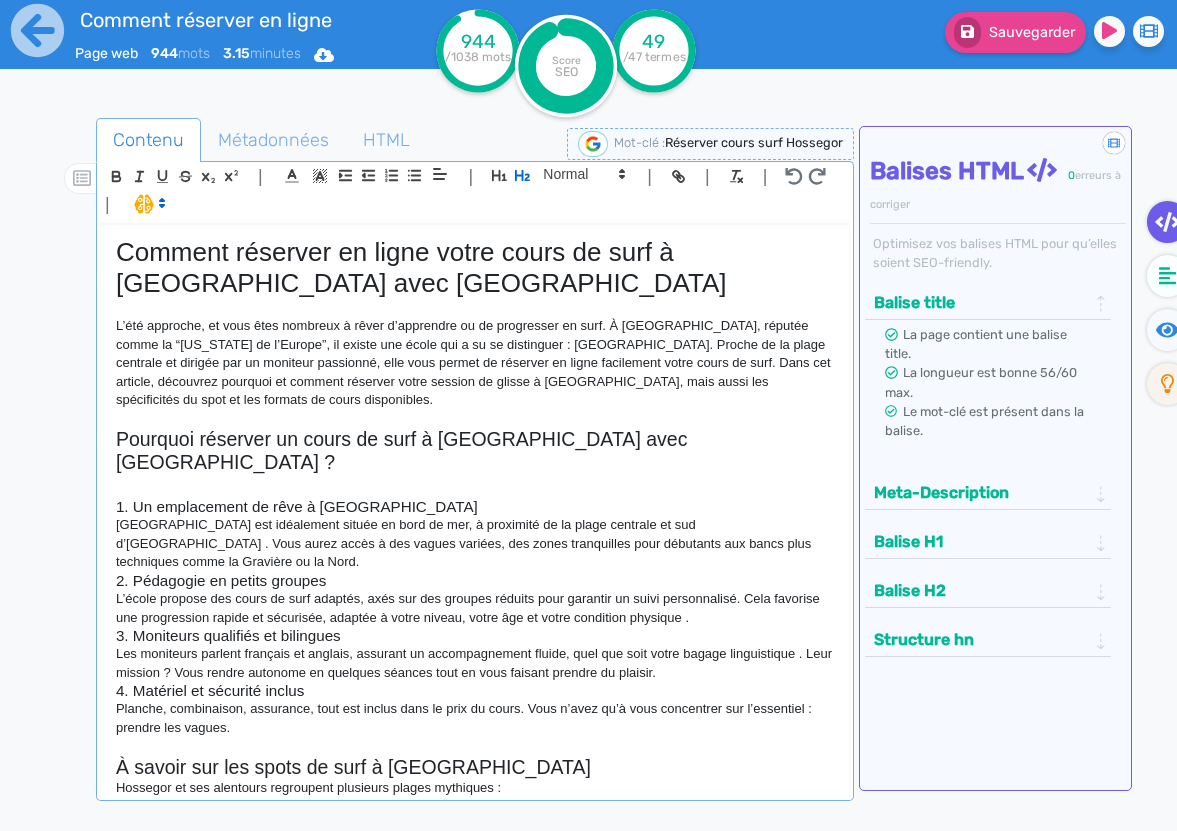 click on "[GEOGRAPHIC_DATA] est idéalement située en bord de mer, à proximité de la plage centrale et sud d’[GEOGRAPHIC_DATA] . Vous aurez accès à des vagues variées, des zones tranquilles pour débutants aux bancs plus techniques comme la Gravière ou la Nord." 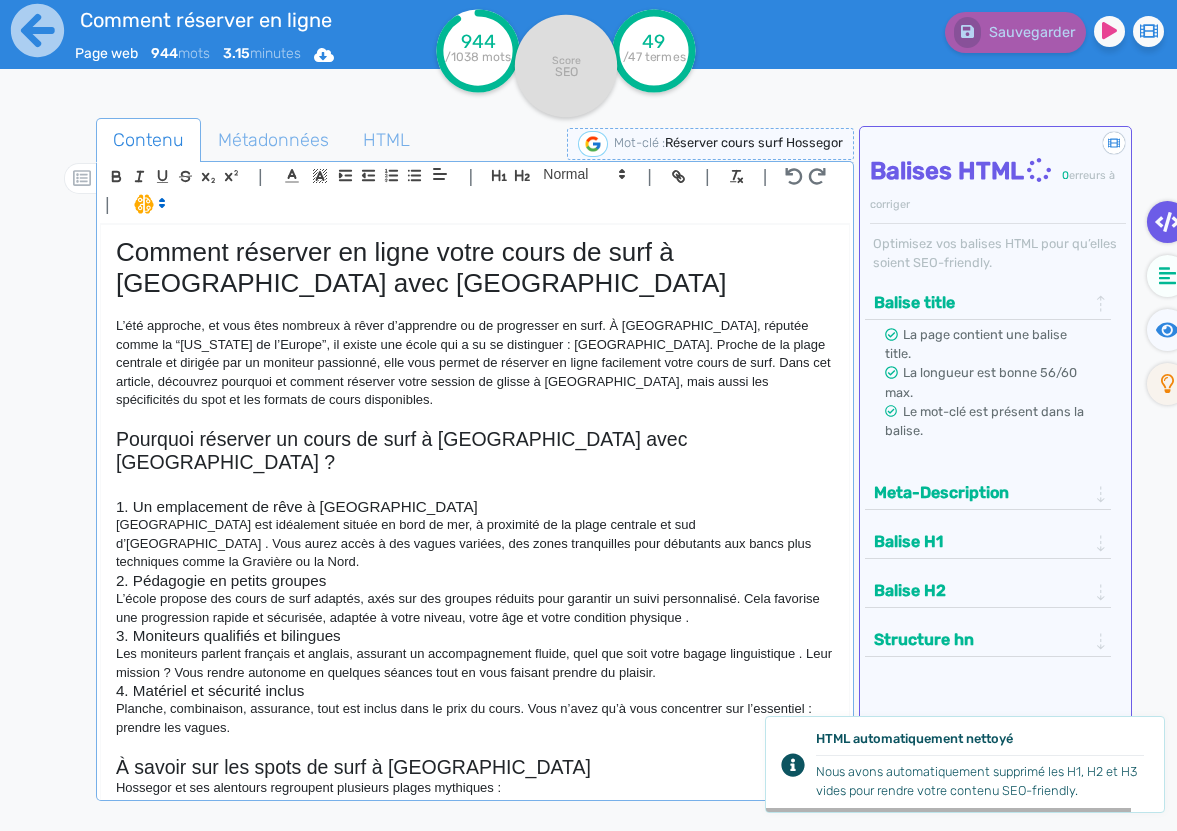 click on "Planche, combinaison, assurance, tout est inclus dans le prix du cours. Vous n’avez qu’à vous concentrer sur l’essentiel : prendre les vagues." 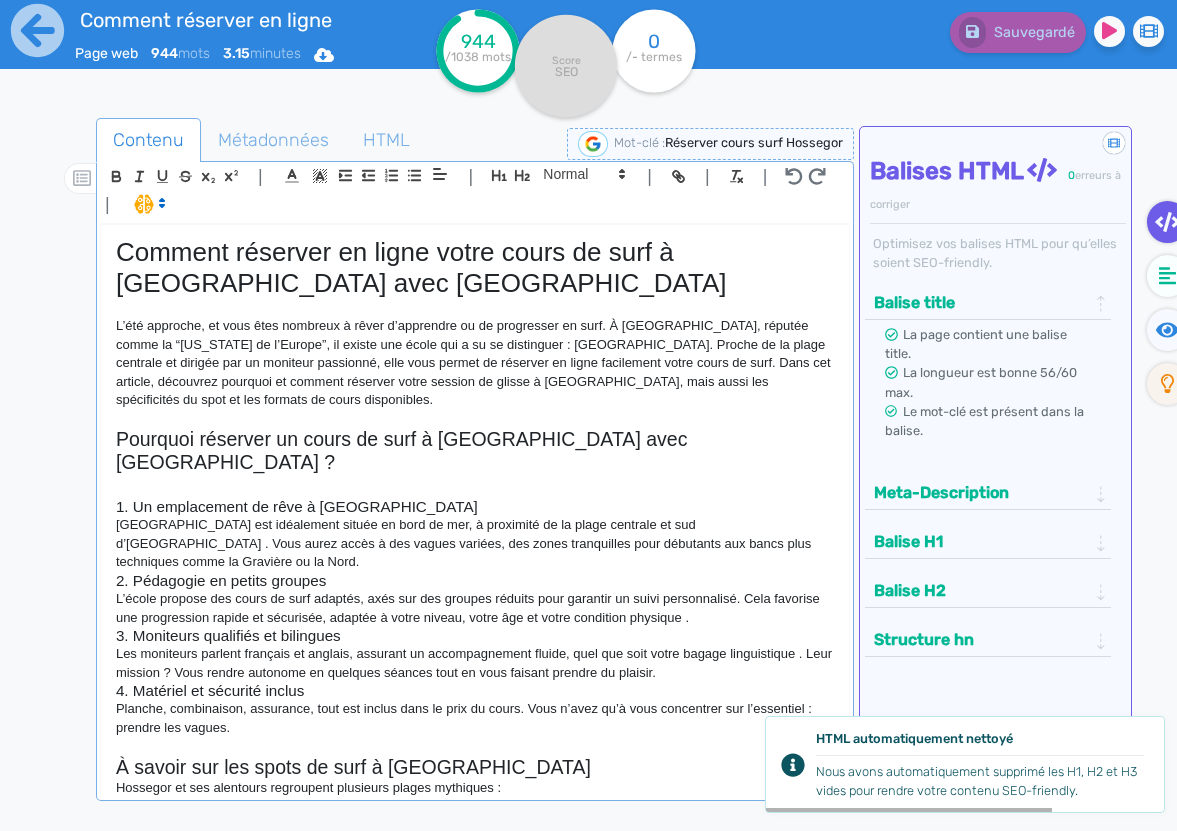 click on "[GEOGRAPHIC_DATA] est idéalement située en bord de mer, à proximité de la plage centrale et sud d’[GEOGRAPHIC_DATA] . Vous aurez accès à des vagues variées, des zones tranquilles pour débutants aux bancs plus techniques comme la Gravière ou la Nord." 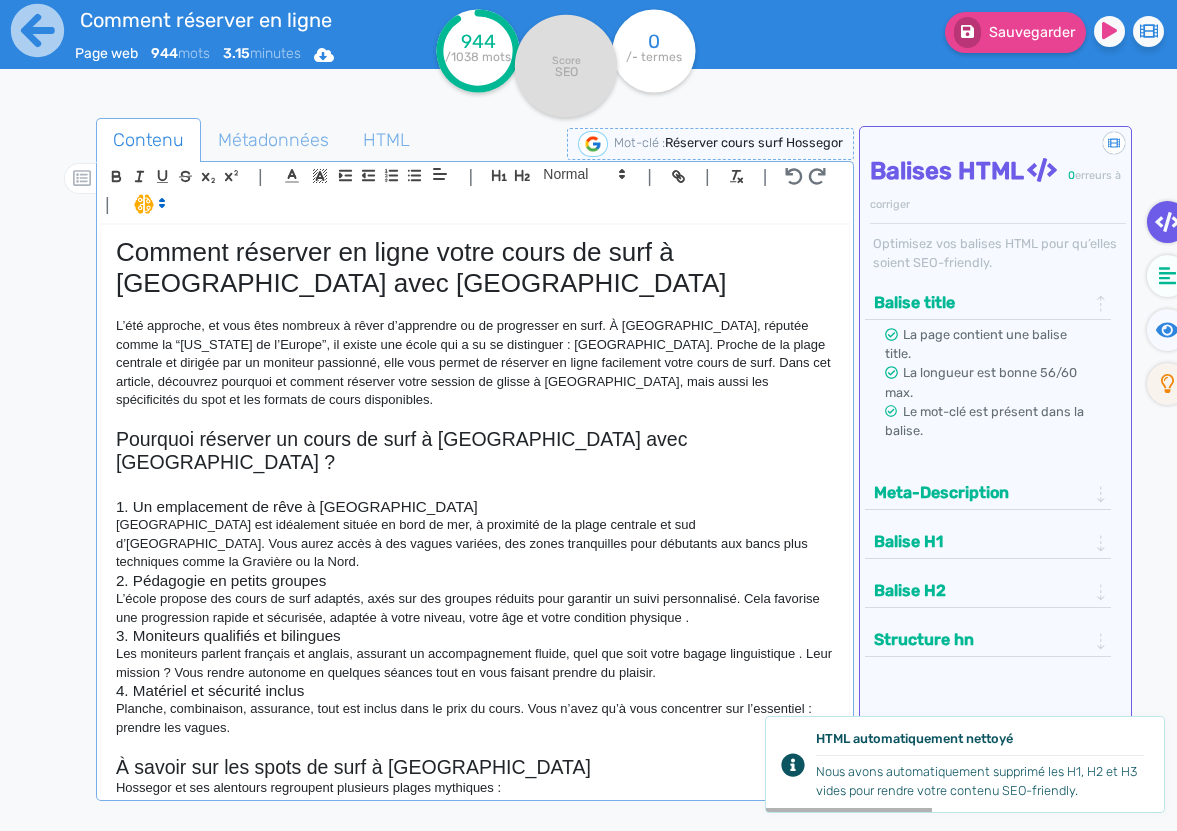 click on "L’école propose des cours de surf adaptés, axés sur des groupes réduits pour garantir un suivi personnalisé. Cela favorise une progression rapide et sécurisée, adaptée à votre niveau, votre âge et votre condition physique ." 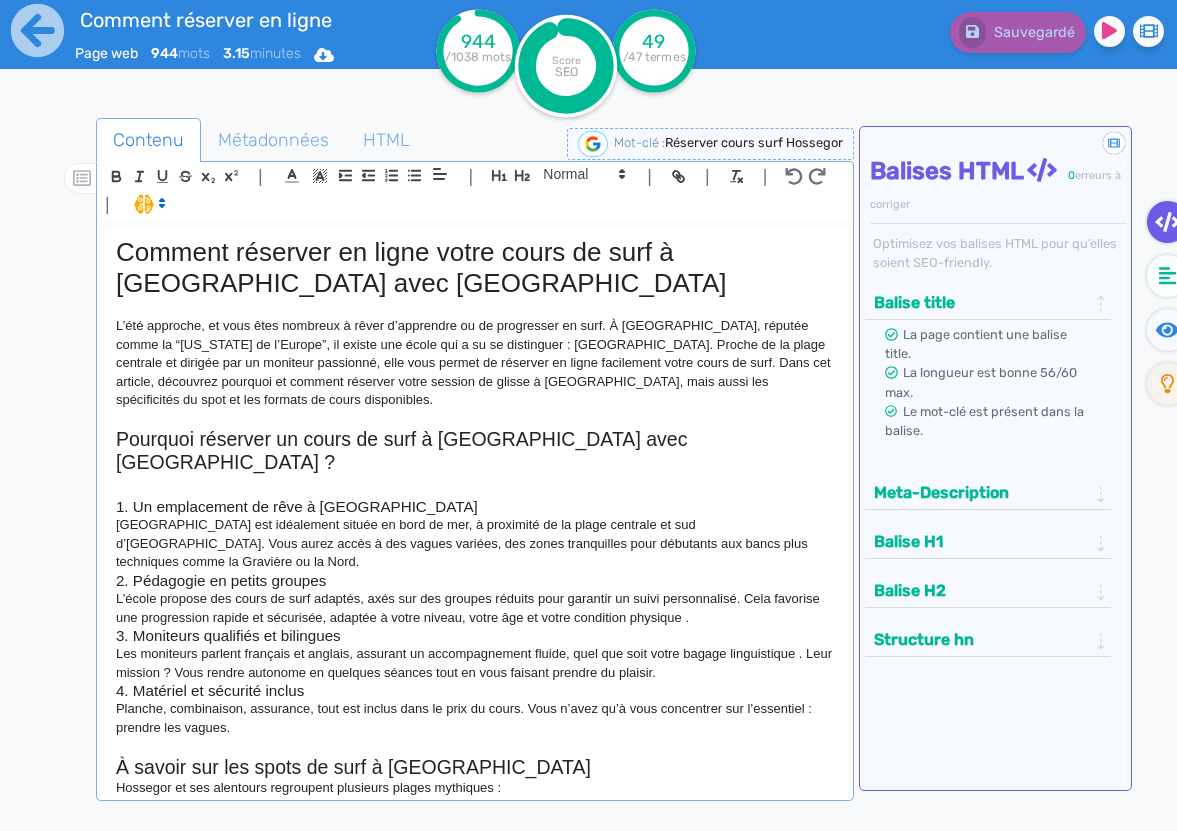 click on "L’école propose des cours de surf adaptés, axés sur des groupes réduits pour garantir un suivi personnalisé. Cela favorise une progression rapide et sécurisée, adaptée à votre niveau, votre âge et votre condition physique ." 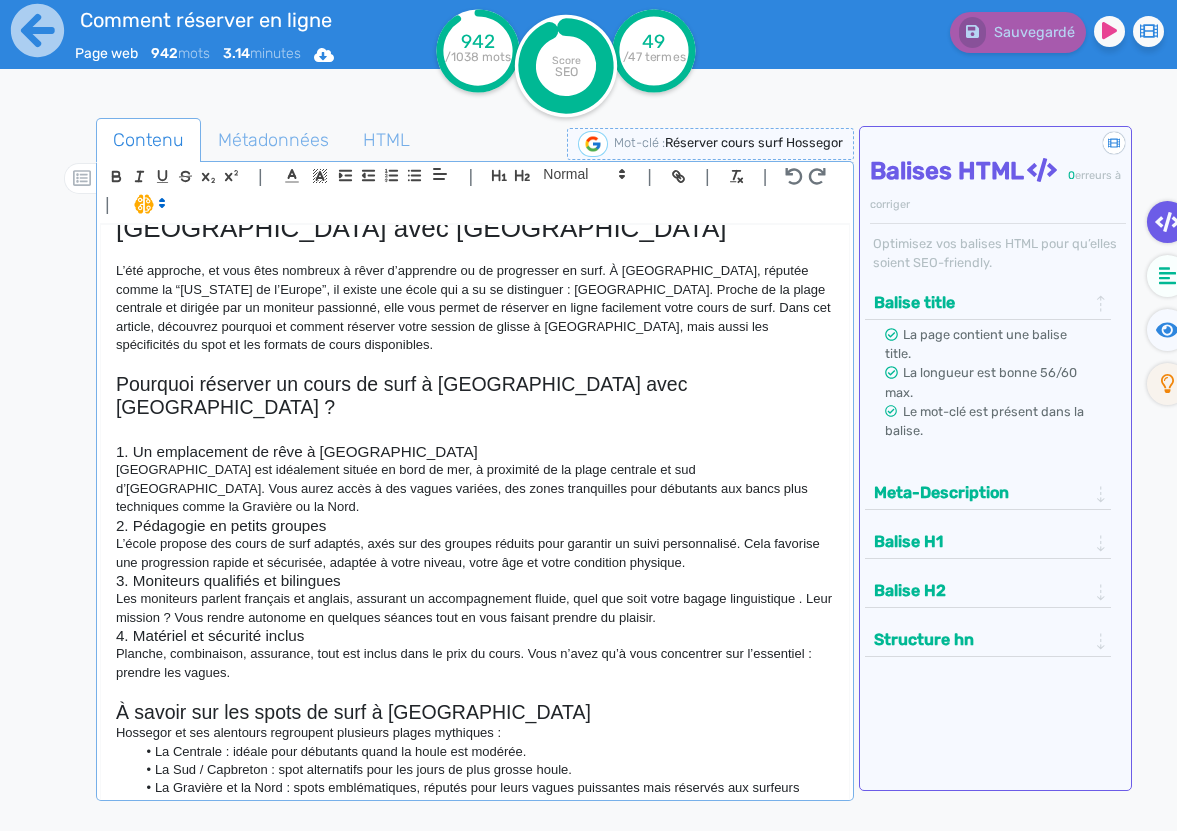 scroll, scrollTop: 0, scrollLeft: 0, axis: both 